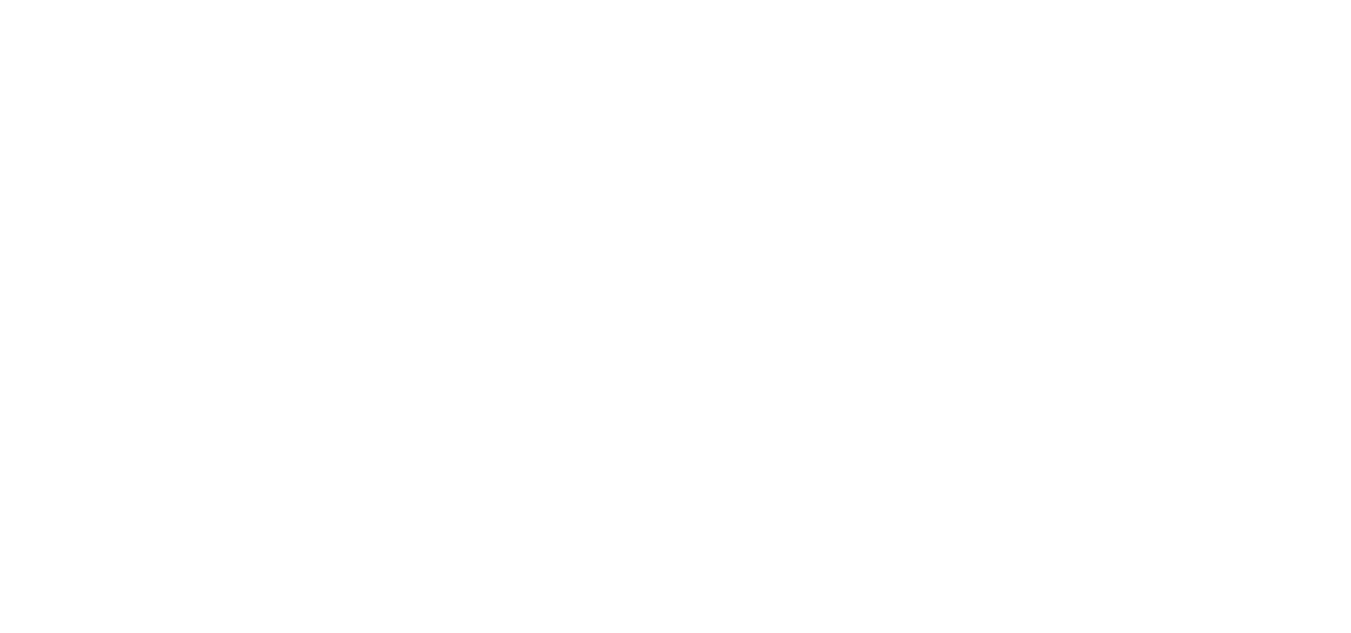 scroll, scrollTop: 0, scrollLeft: 0, axis: both 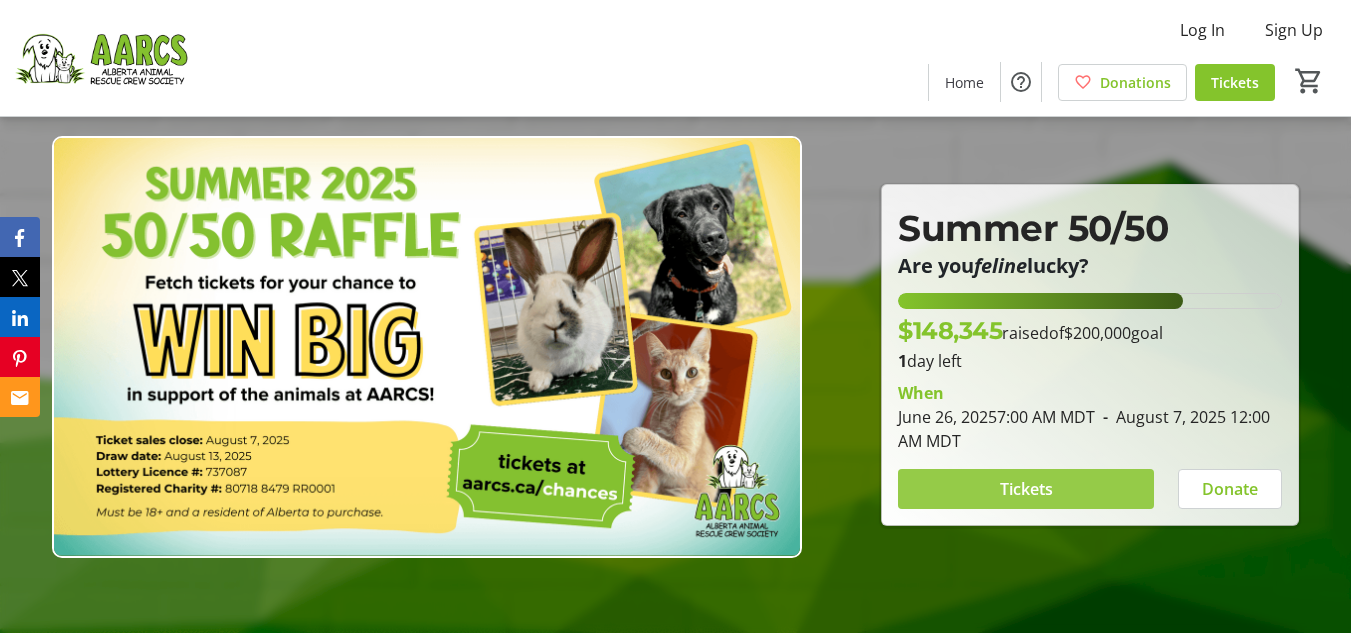 click on "Tickets" at bounding box center (1026, 489) 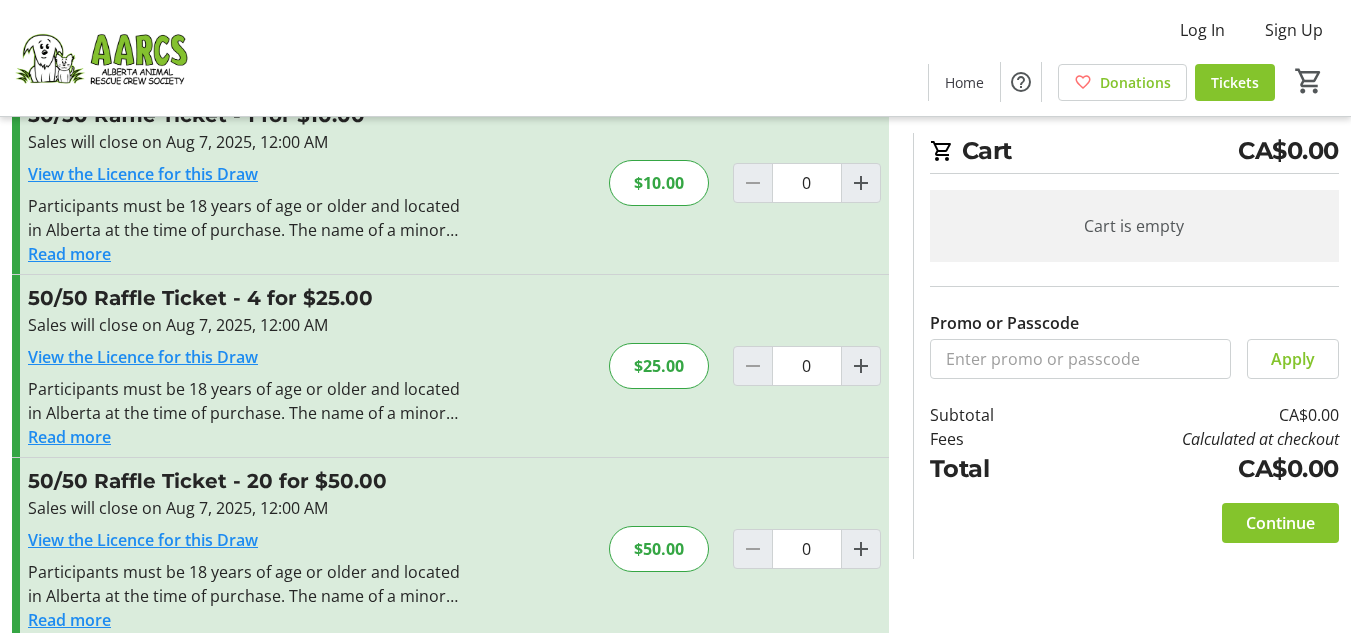 scroll, scrollTop: 8, scrollLeft: 0, axis: vertical 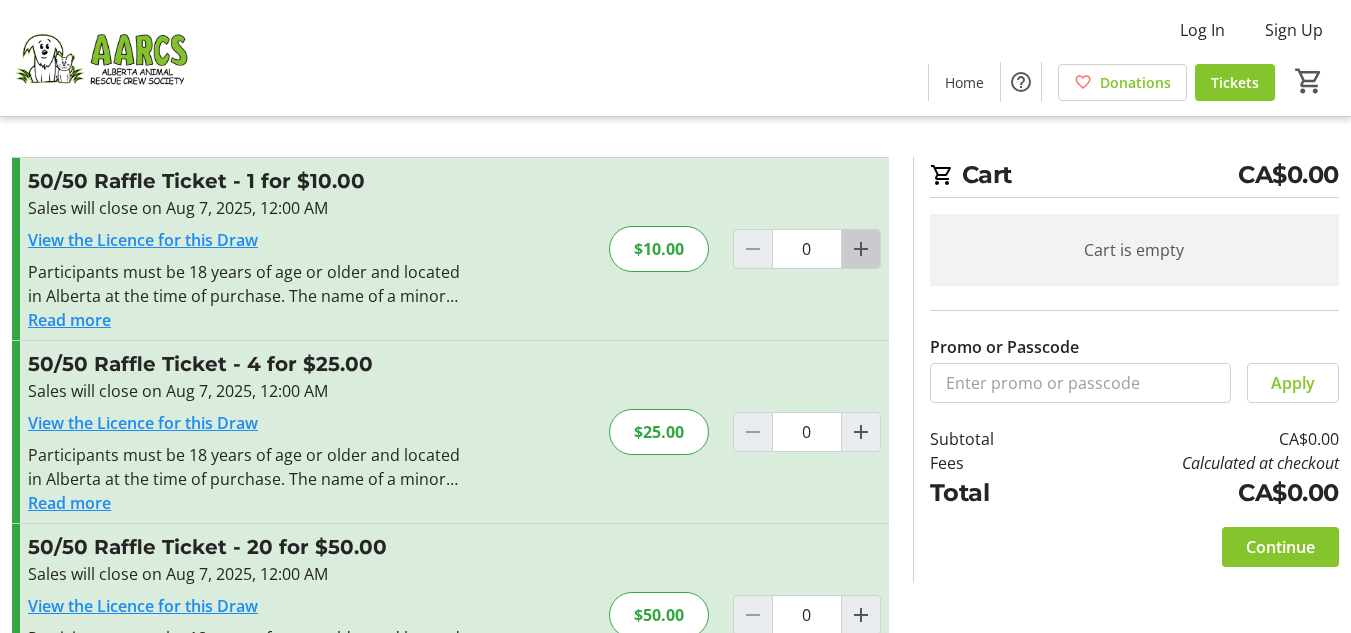 click 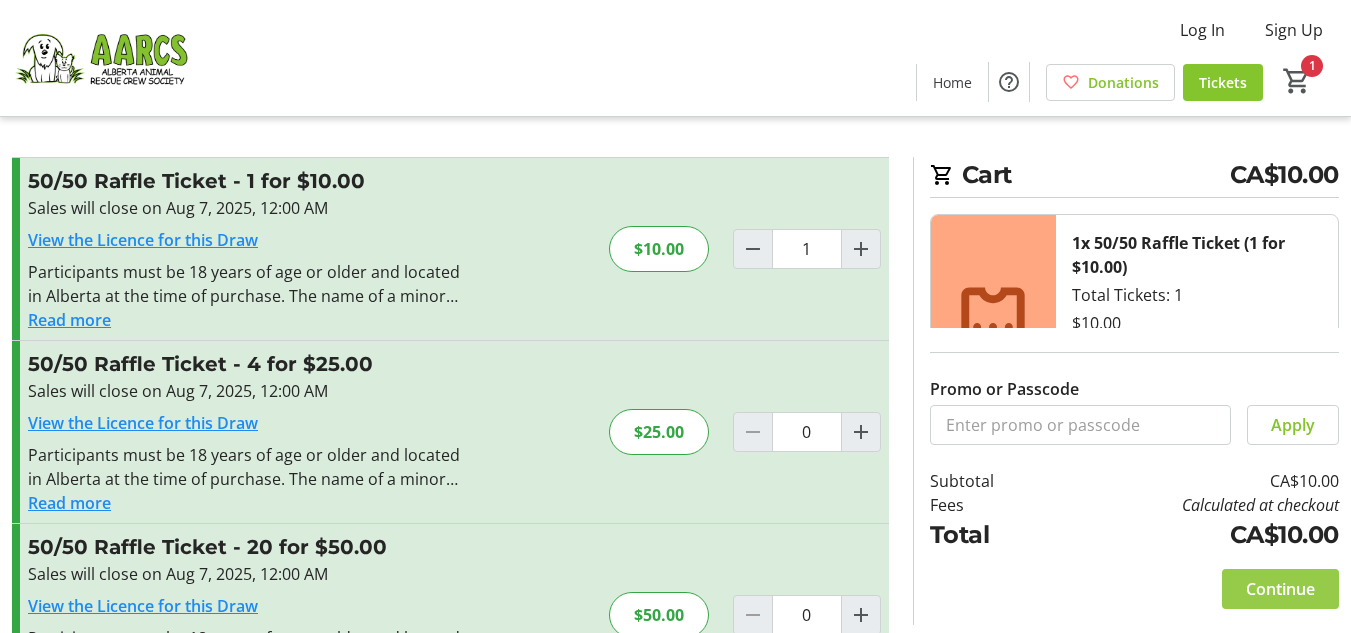 click on "Continue" 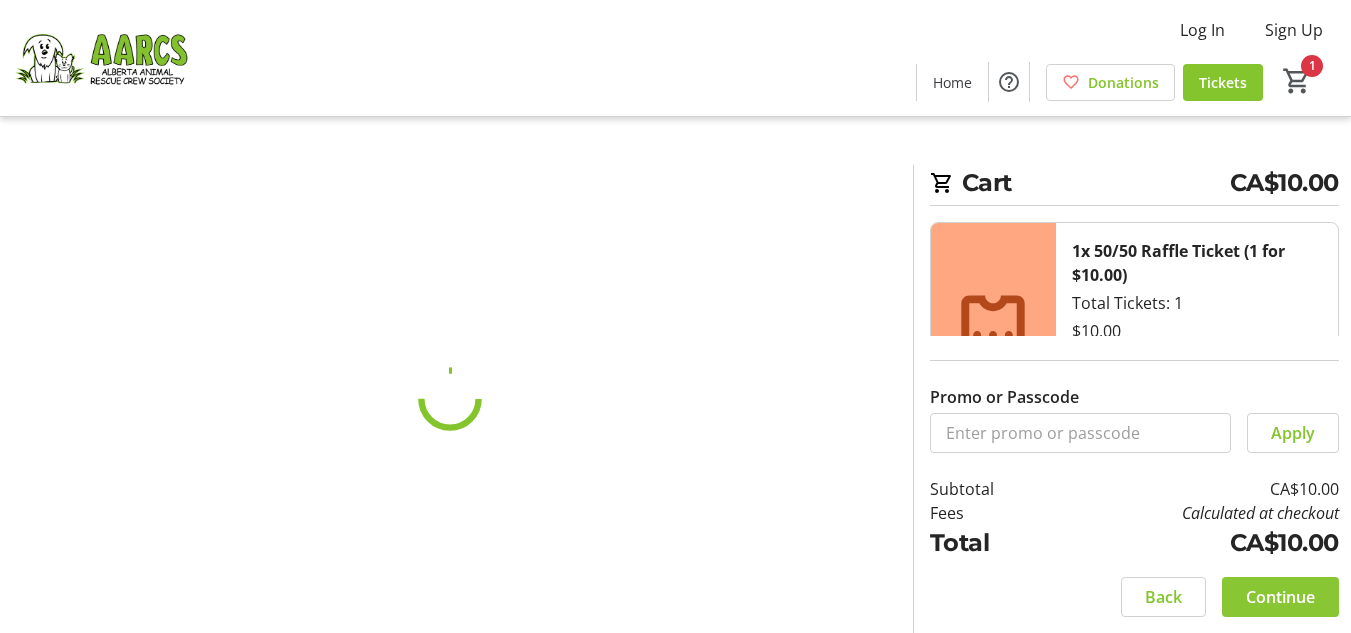 scroll, scrollTop: 0, scrollLeft: 0, axis: both 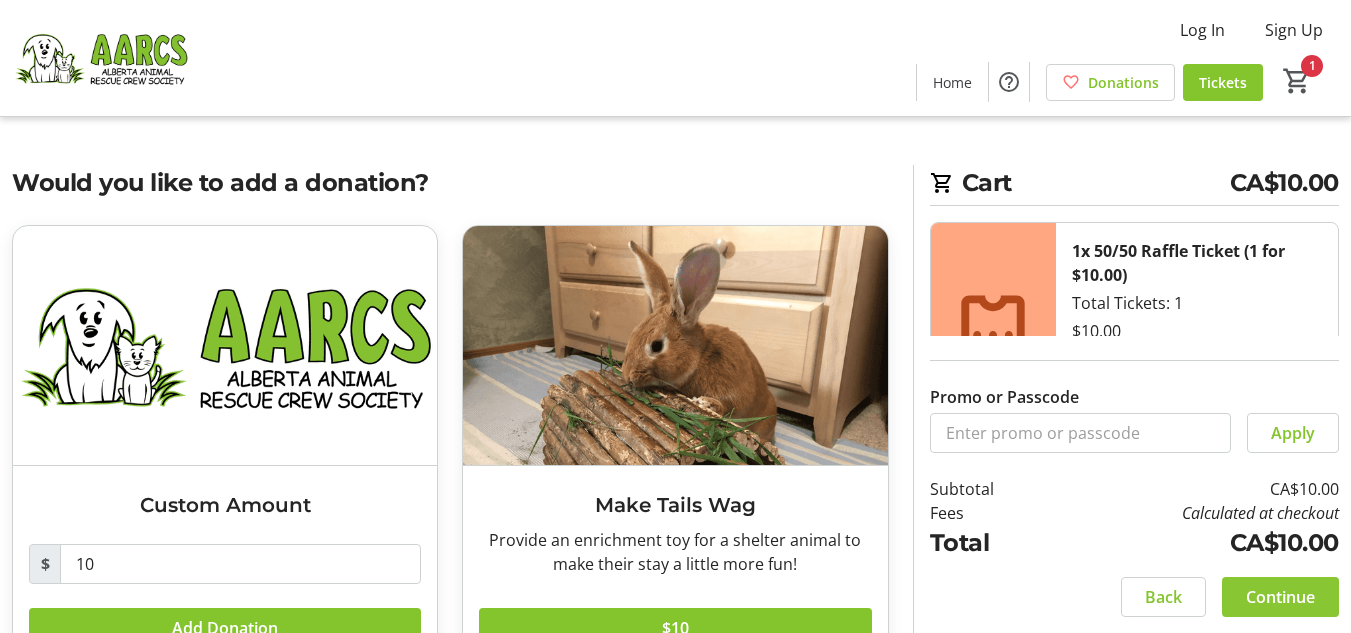 type 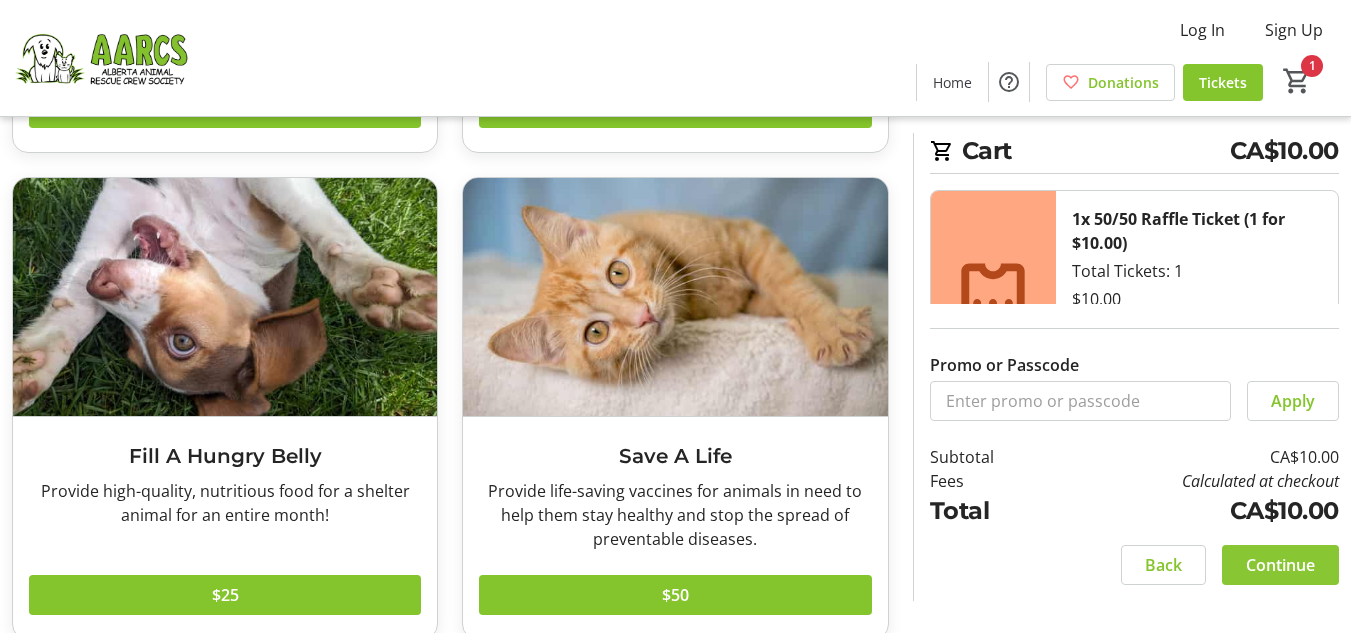 scroll, scrollTop: 551, scrollLeft: 0, axis: vertical 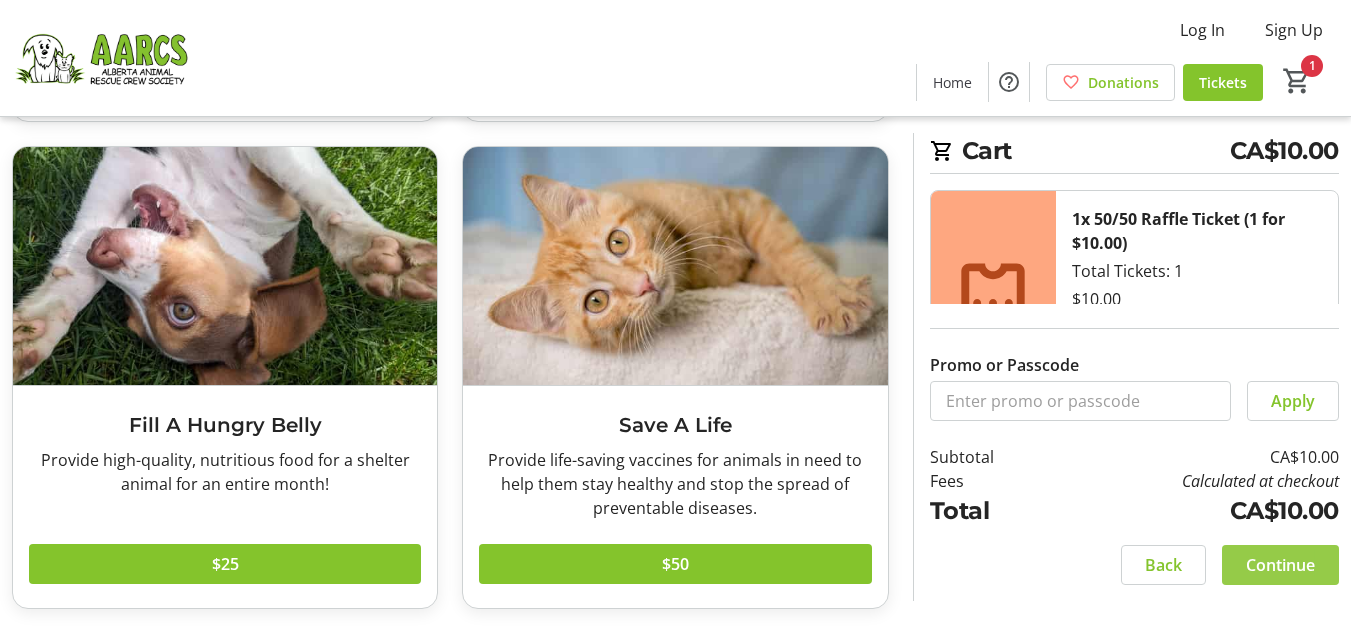 click on "Continue" 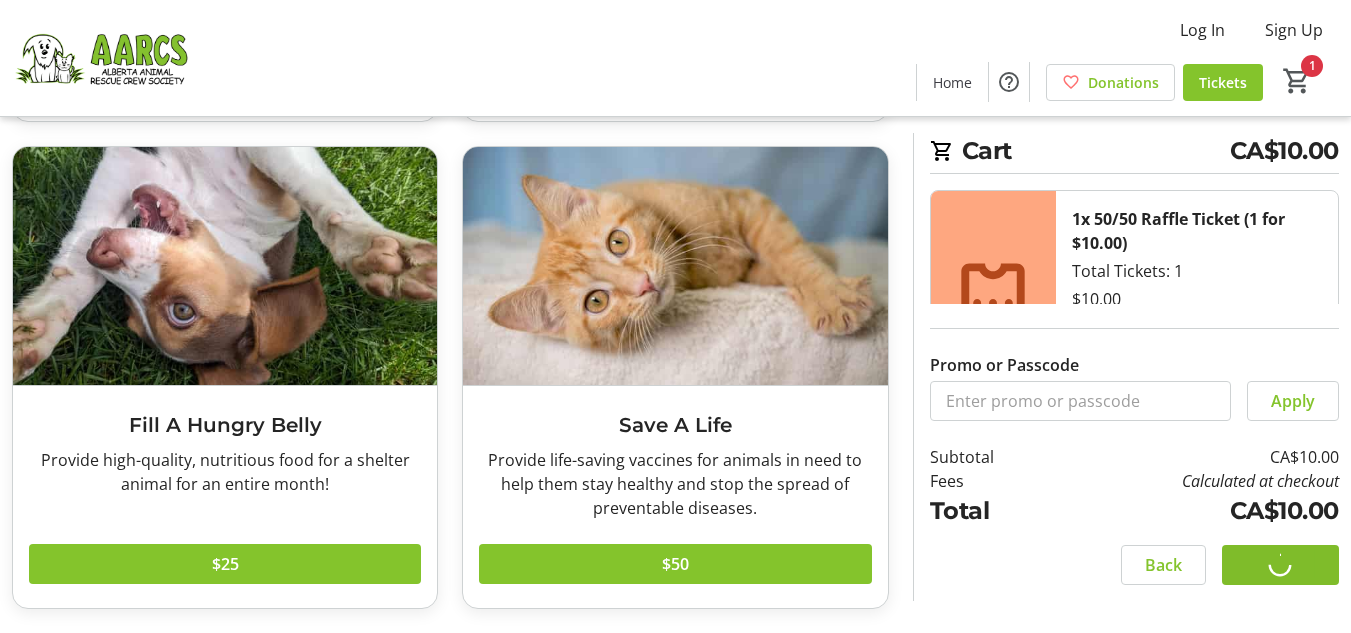scroll, scrollTop: 0, scrollLeft: 0, axis: both 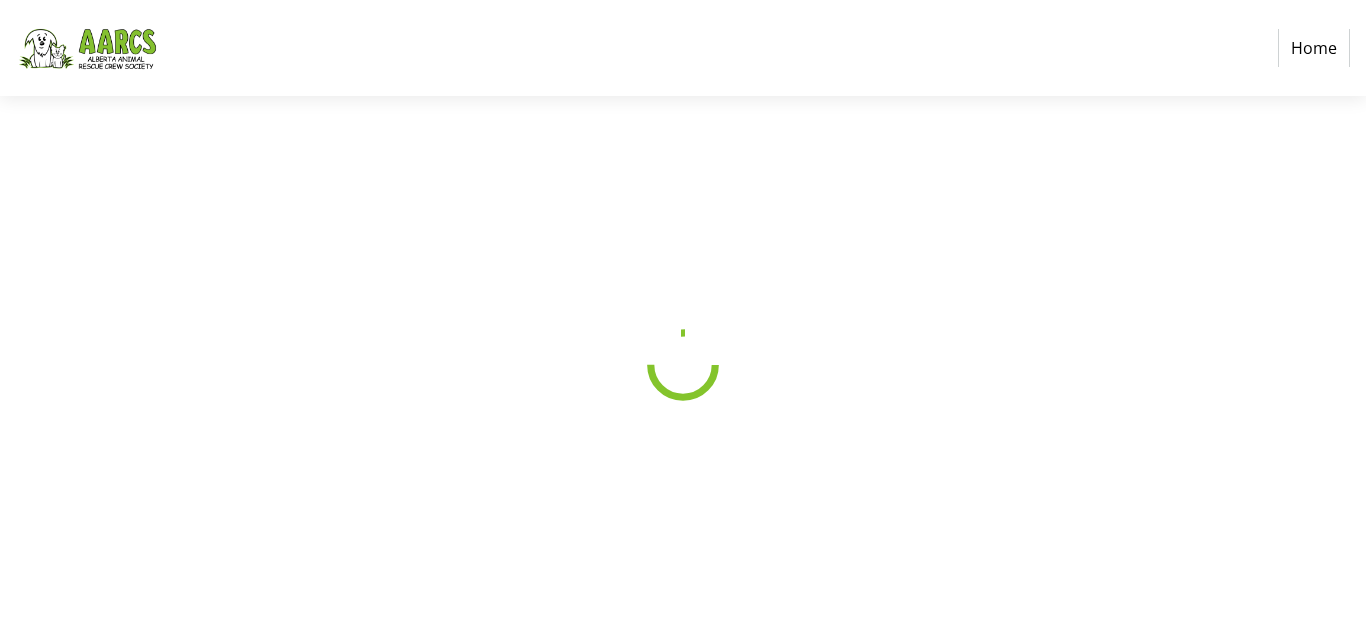 select on "CA" 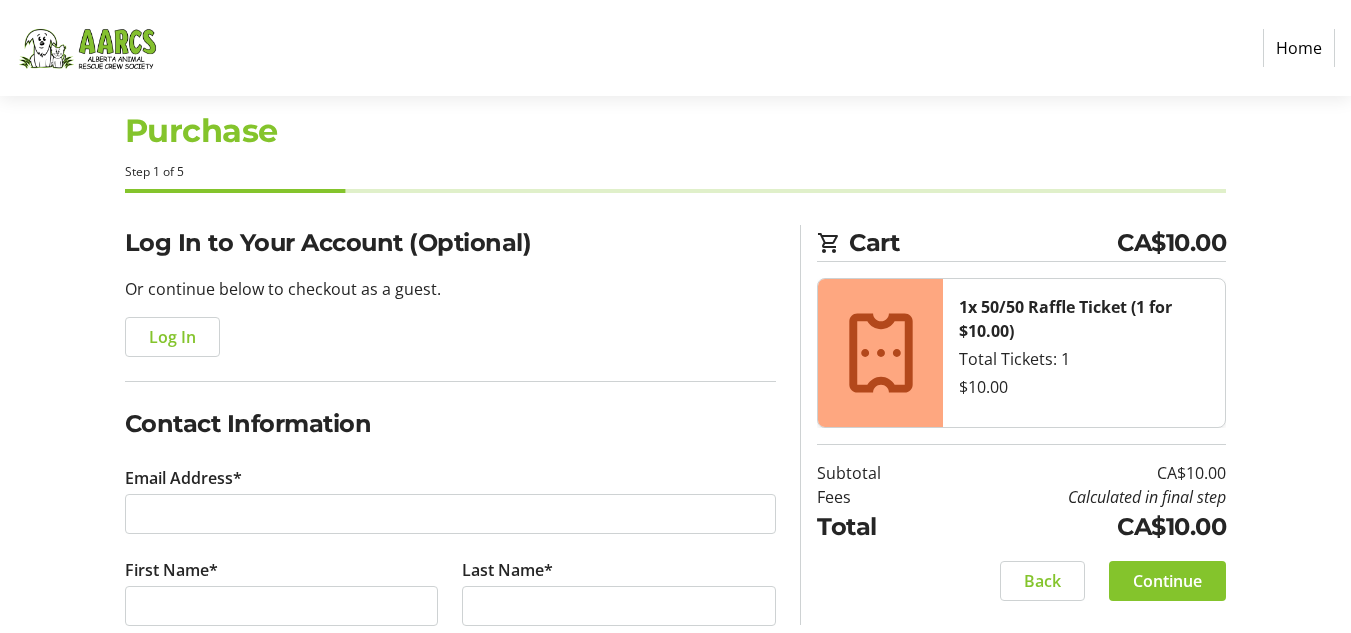 scroll, scrollTop: 40, scrollLeft: 0, axis: vertical 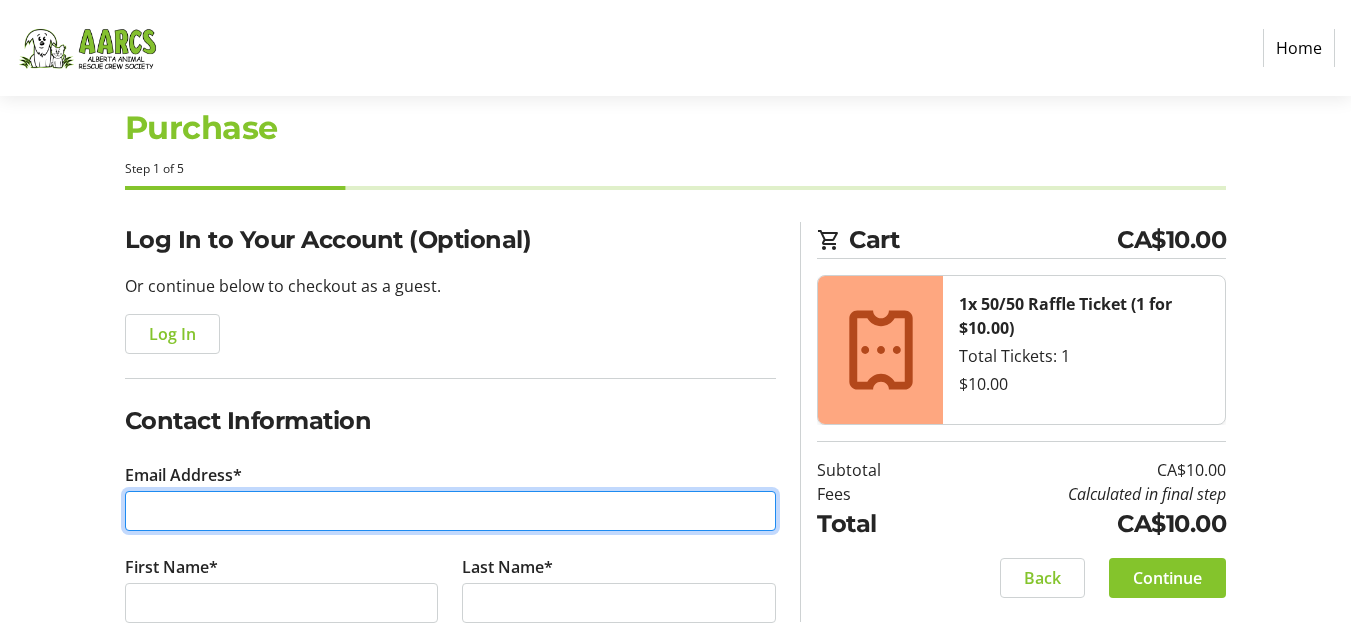 click on "Email Address*" at bounding box center [451, 511] 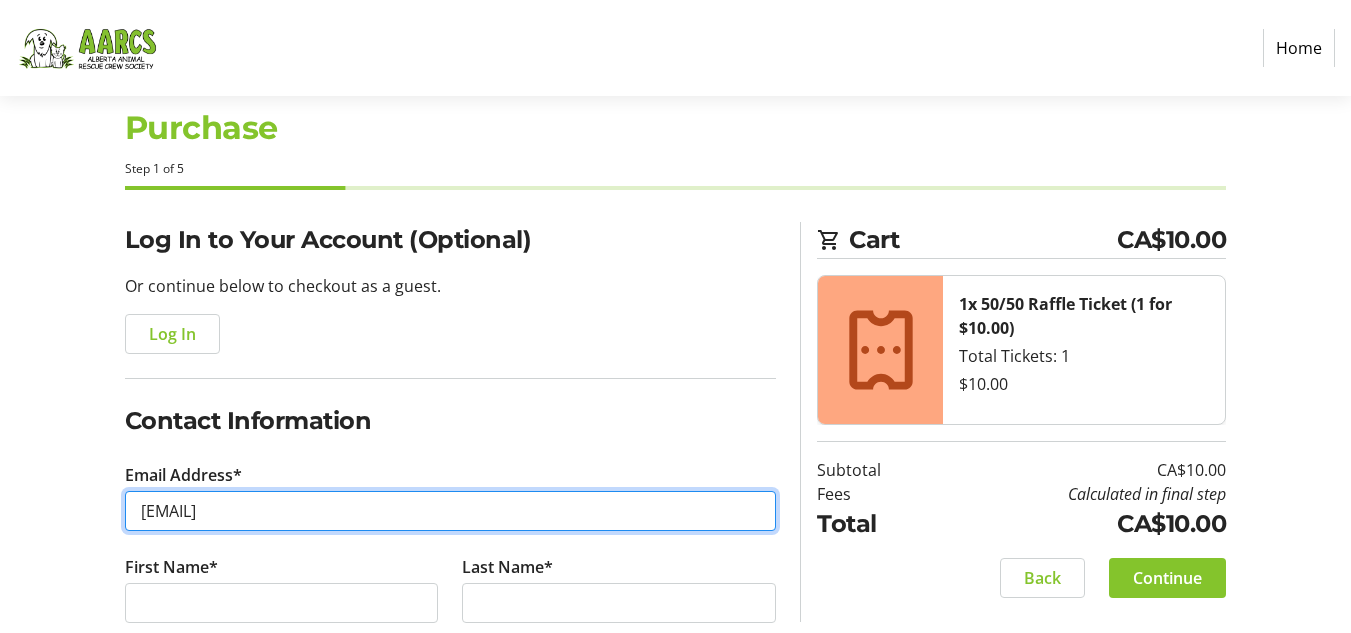 type on "[EMAIL]" 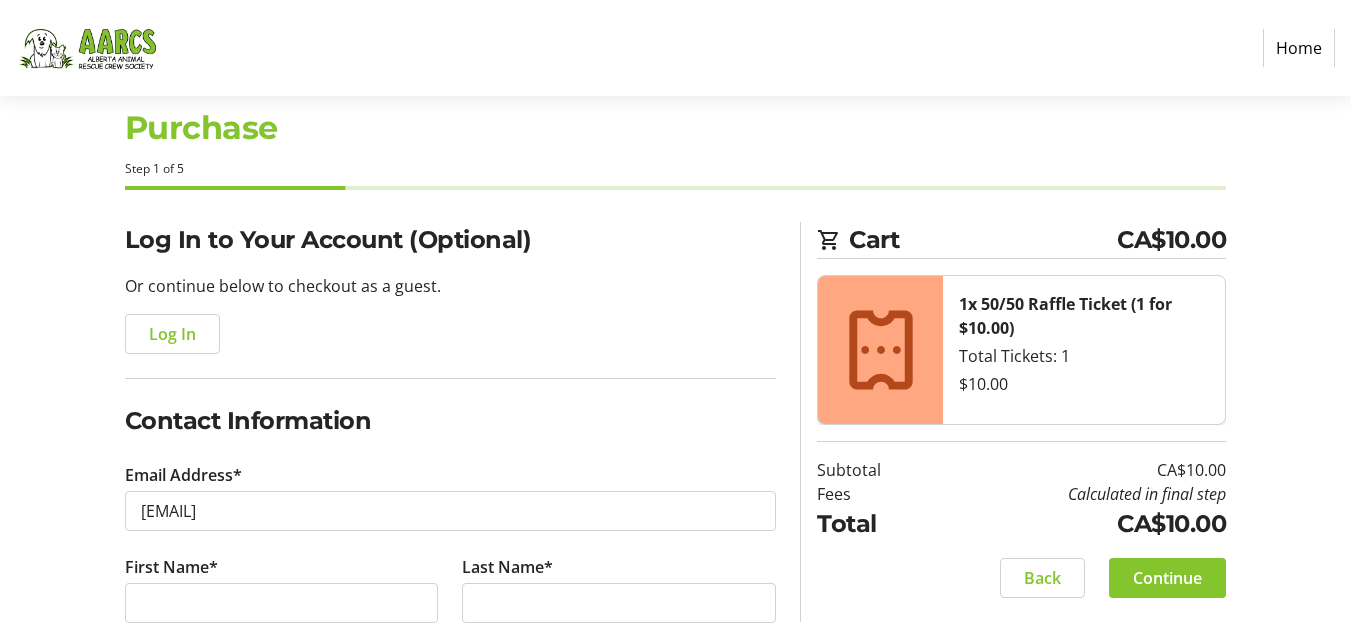 click on "Last Name*" 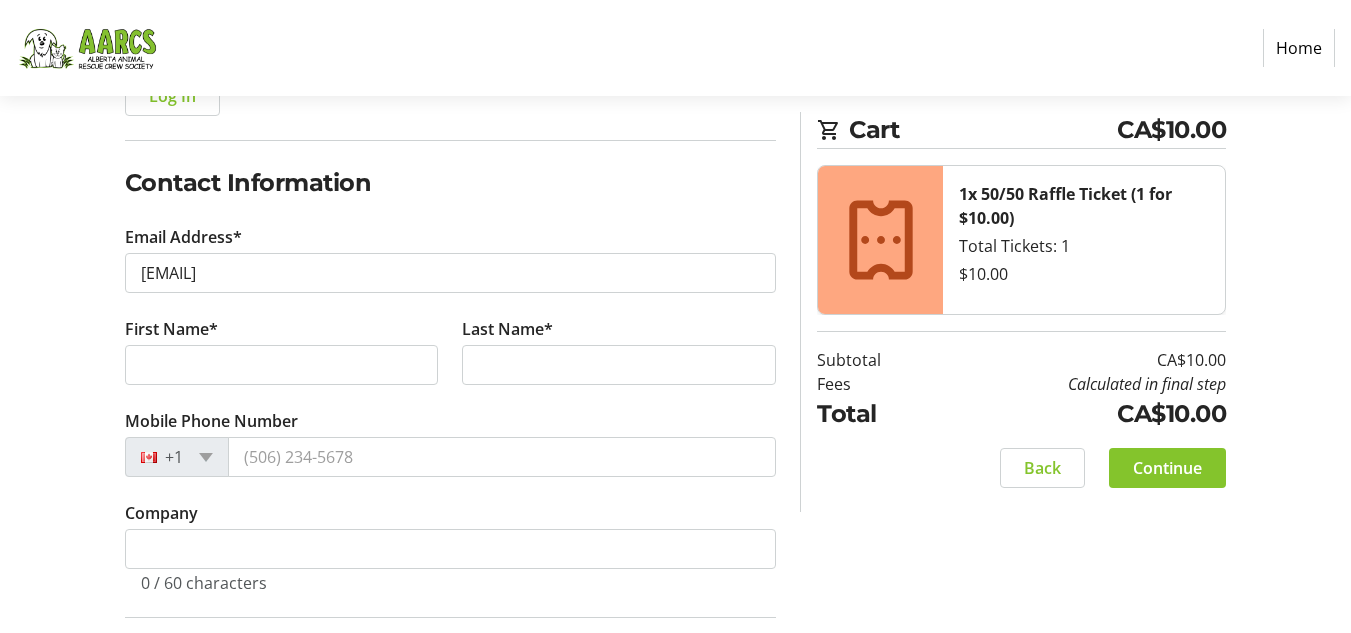 scroll, scrollTop: 280, scrollLeft: 0, axis: vertical 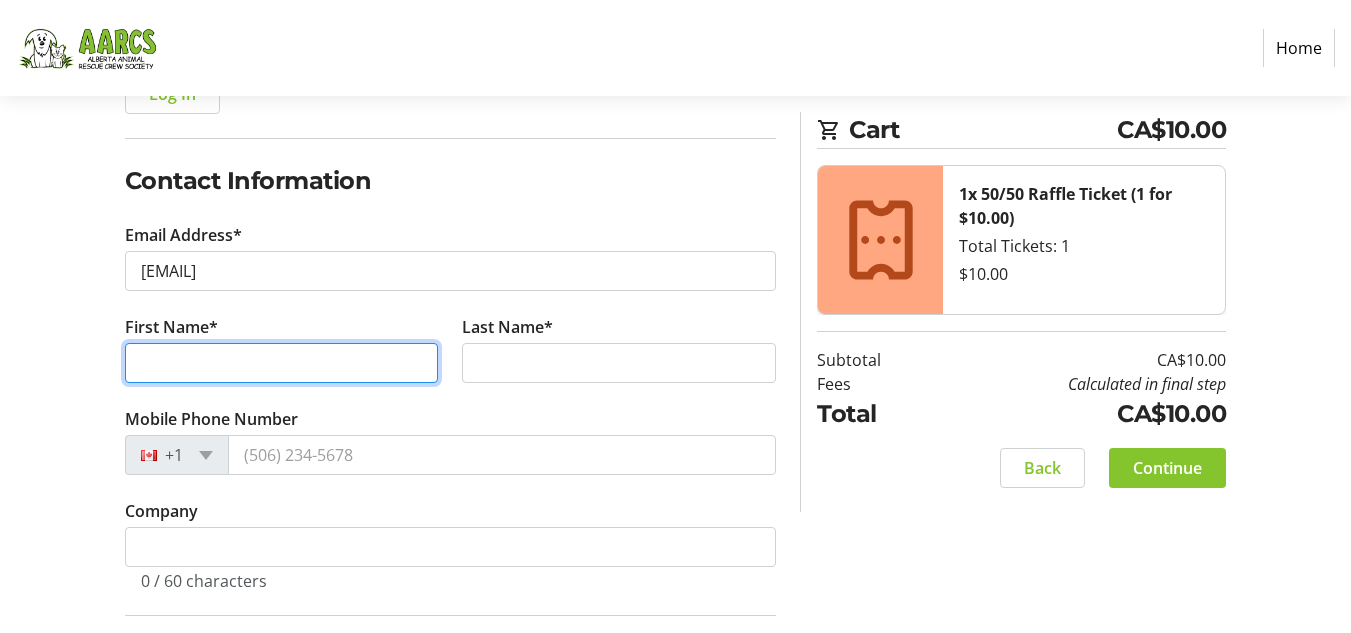 click on "First Name*" at bounding box center (282, 363) 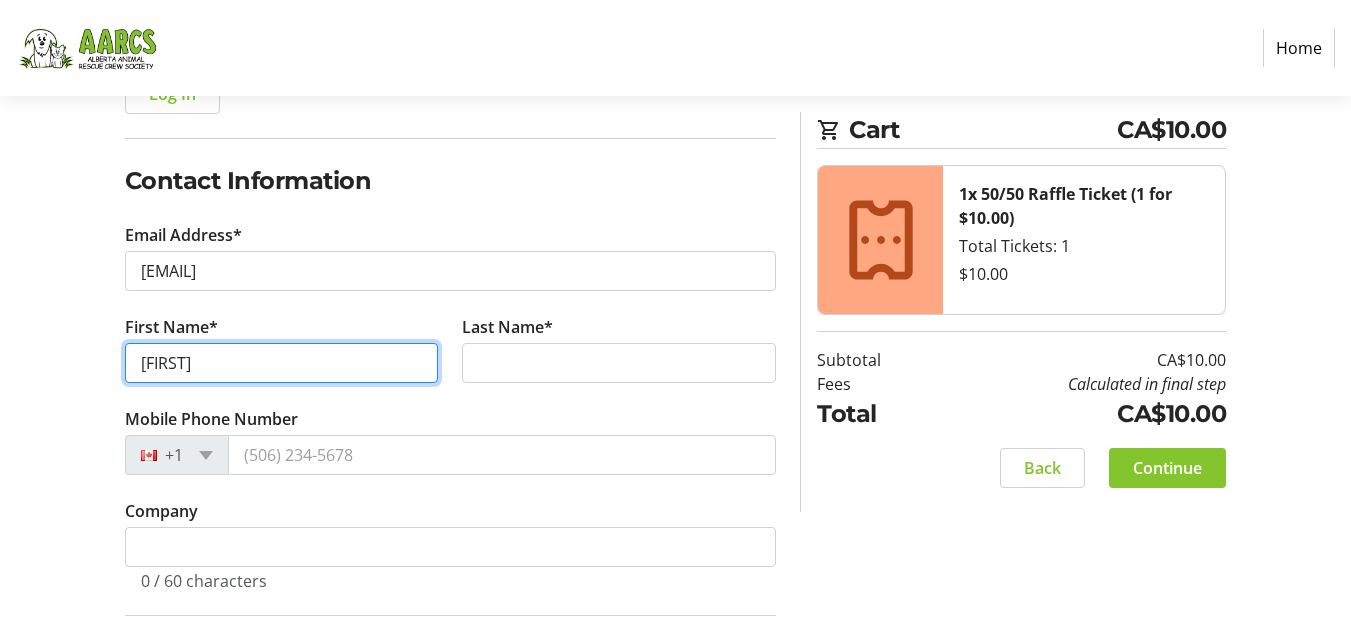 type on "[FIRST]" 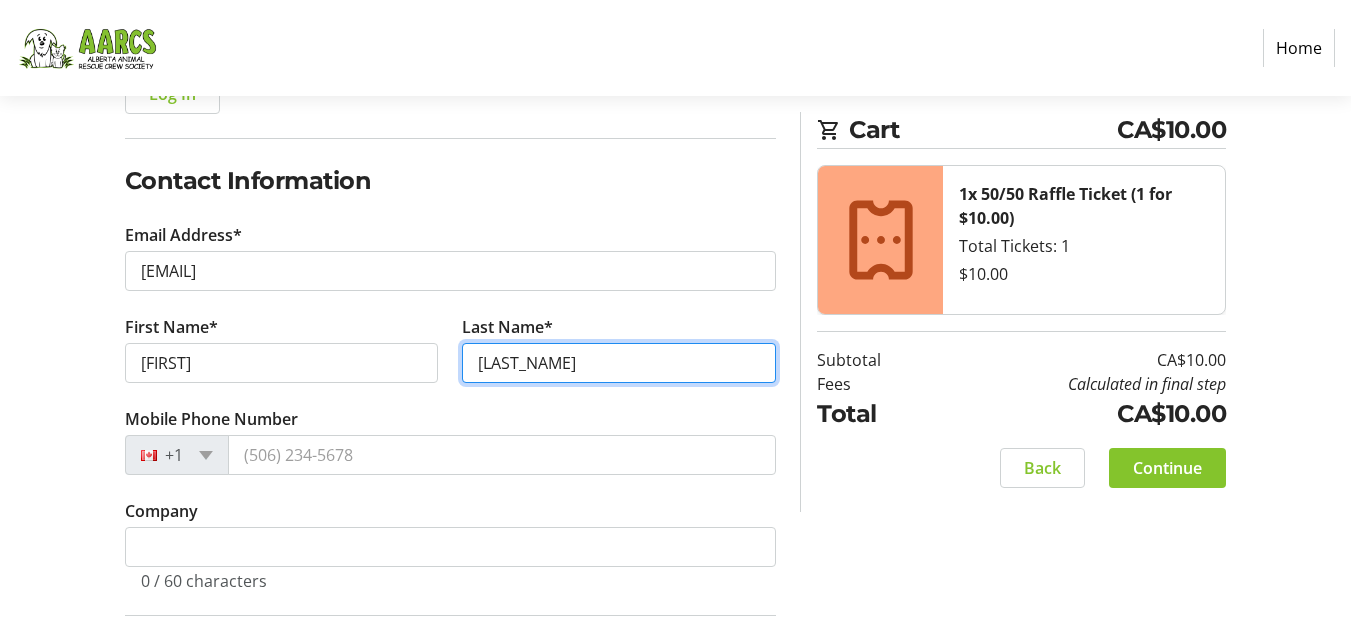 type on "[LAST_NAME]" 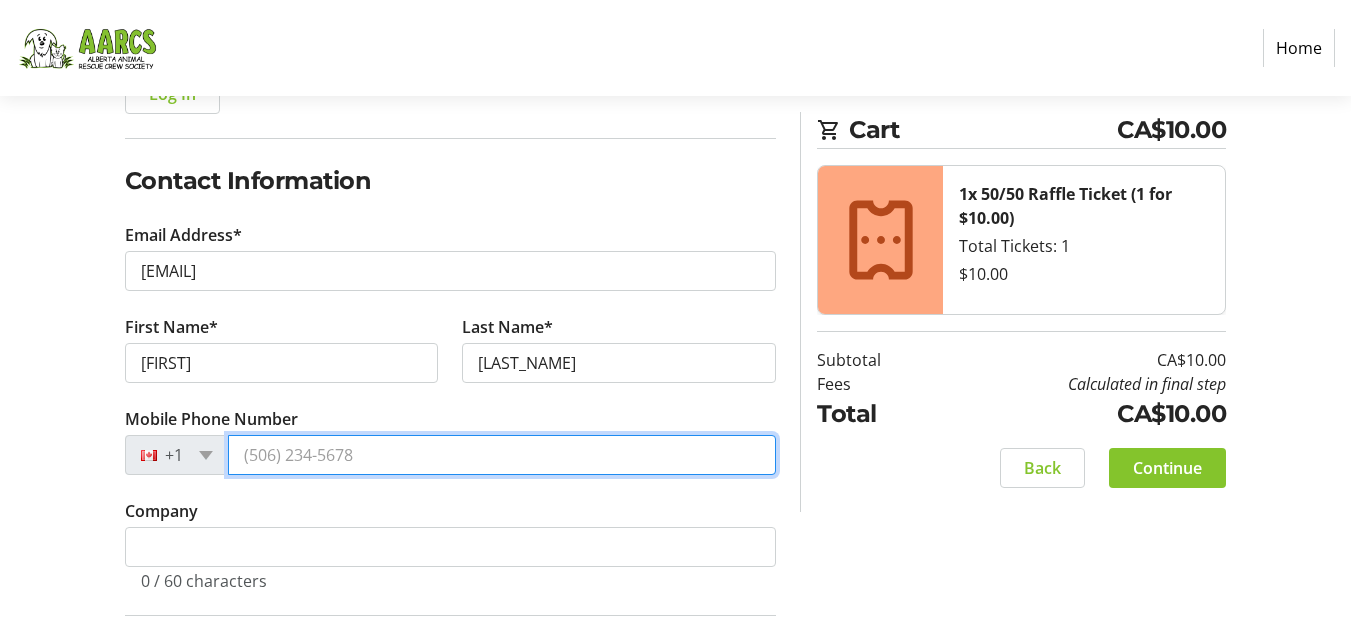click on "Mobile Phone Number" at bounding box center (502, 455) 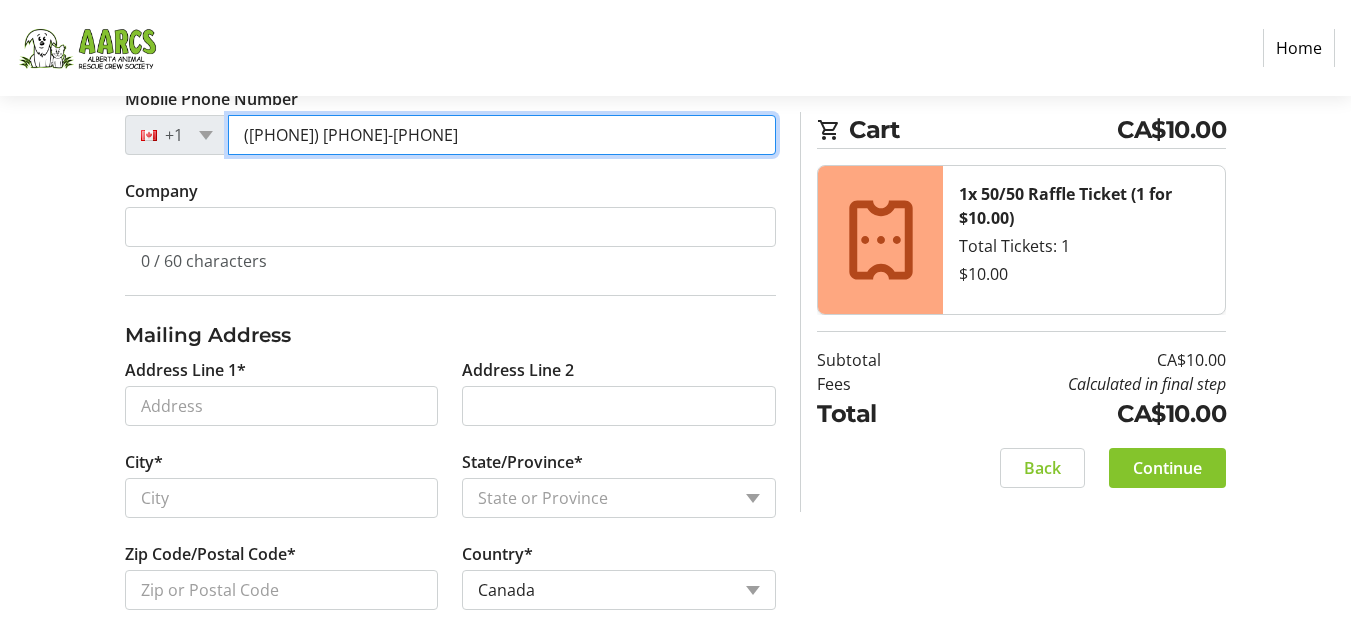 scroll, scrollTop: 613, scrollLeft: 0, axis: vertical 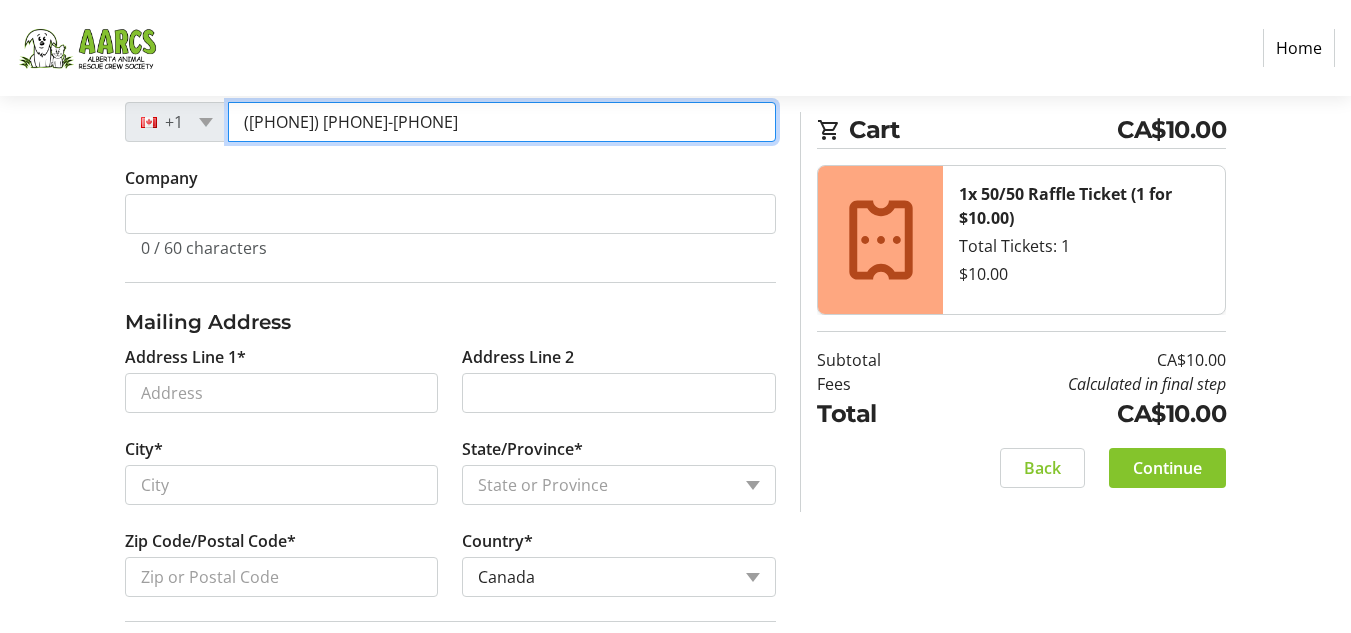 type on "([PHONE]) [PHONE]-[PHONE]" 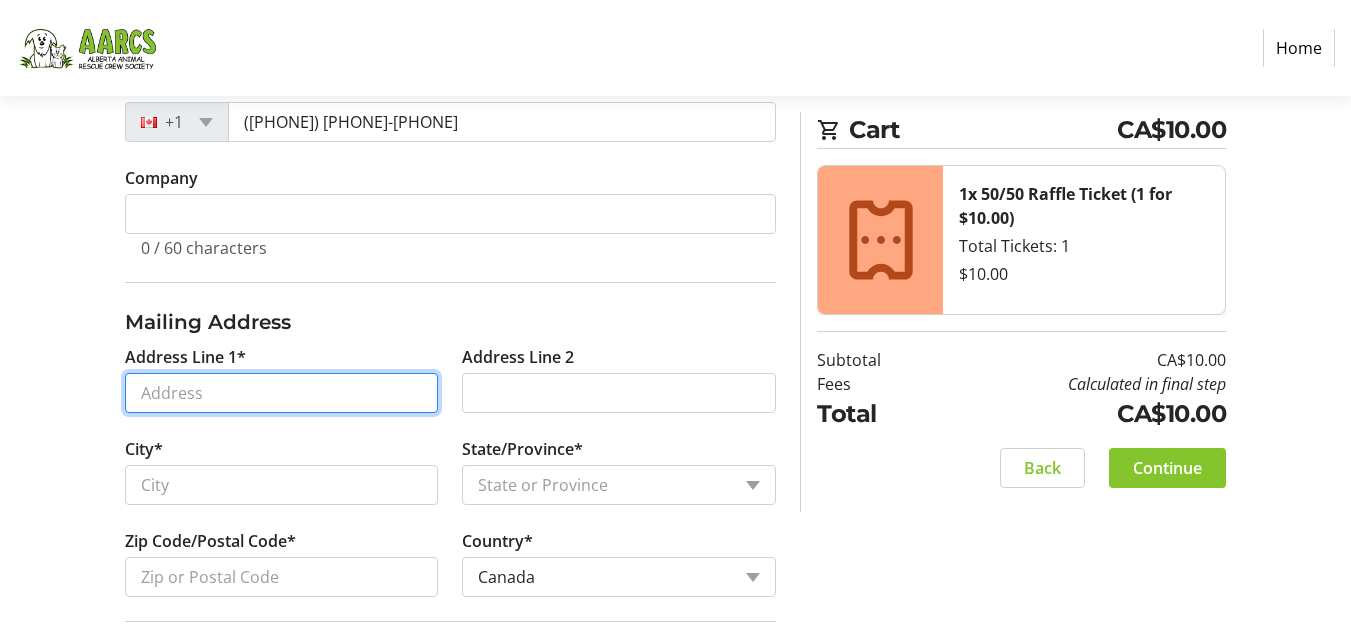 click on "Address Line 1*" at bounding box center (282, 393) 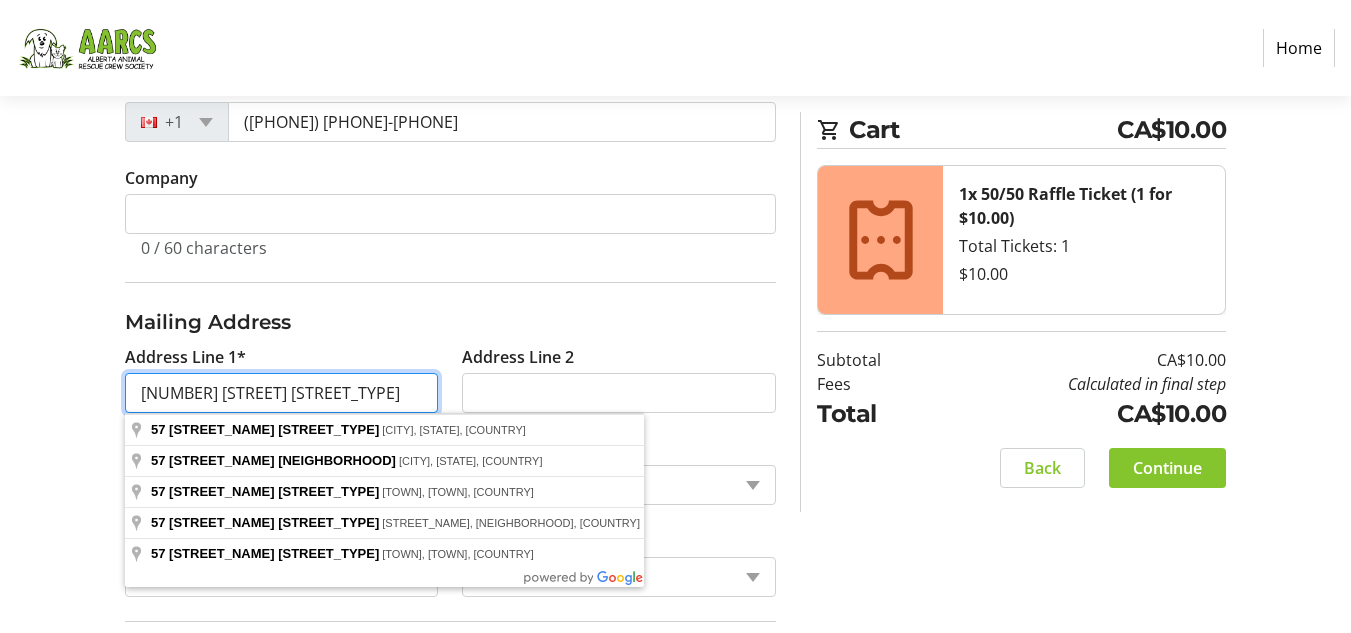 type on "[NUMBER] [STREET] [STREET_TYPE]" 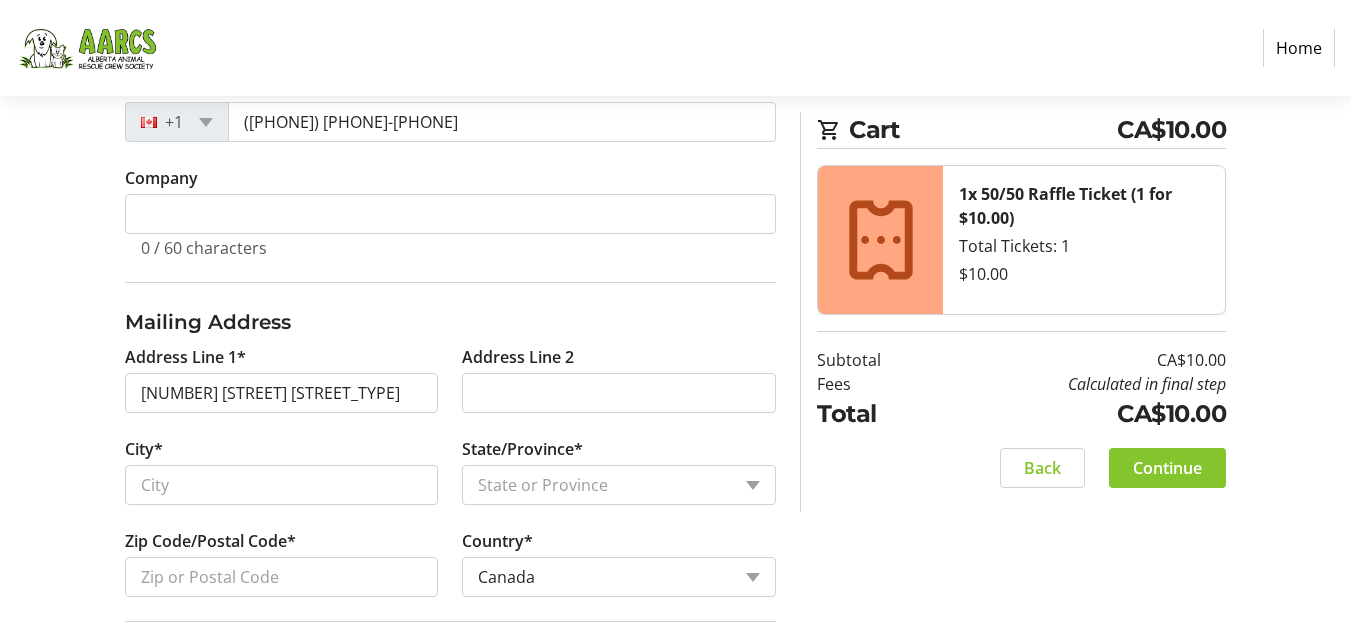 click on "Log In to Your Account (Optional) Or continue below to checkout as a guest.  Log In  Contact Information Email Address* [EMAIL] First Name* [FIRST] Last Name* [LAST]  Mobile Phone Number  +1 ([PHONE]) [PHONE]  Company  0 / 60 characters Mailing Address  Address Line 1*  [NUMBER] [STREET] [STREET_TYPE]  Address Line 2   City*   State/Province*  State or Province  State or Province   [STATE]   [STATE]   [STATE]   [STATE]   [STATE]   [STATE]   [STATE]   [STATE]   [STATE]   [STATE]   [STATE]   [STATE]   [STATE]   Zip Code/Postal Code*   Country*  Country Country  Afghanistan   Åland Islands   Albania   Algeria   American Samoa   Andorra   Angola   Anguilla   Antarctica   Antigua and Barbuda   Argentina   Armenia   Aruba   Australia   Austria   Azerbaijan   The Bahamas   Bahrain   Bangladesh   Barbados   Belarus   Belgium   Belize   Benin   Bermuda   Bhutan   Bolivia   Bonaire   Bosnia and Herzegovina   Botswana   Bouvet Island   Brazil   Brunei  Cart" 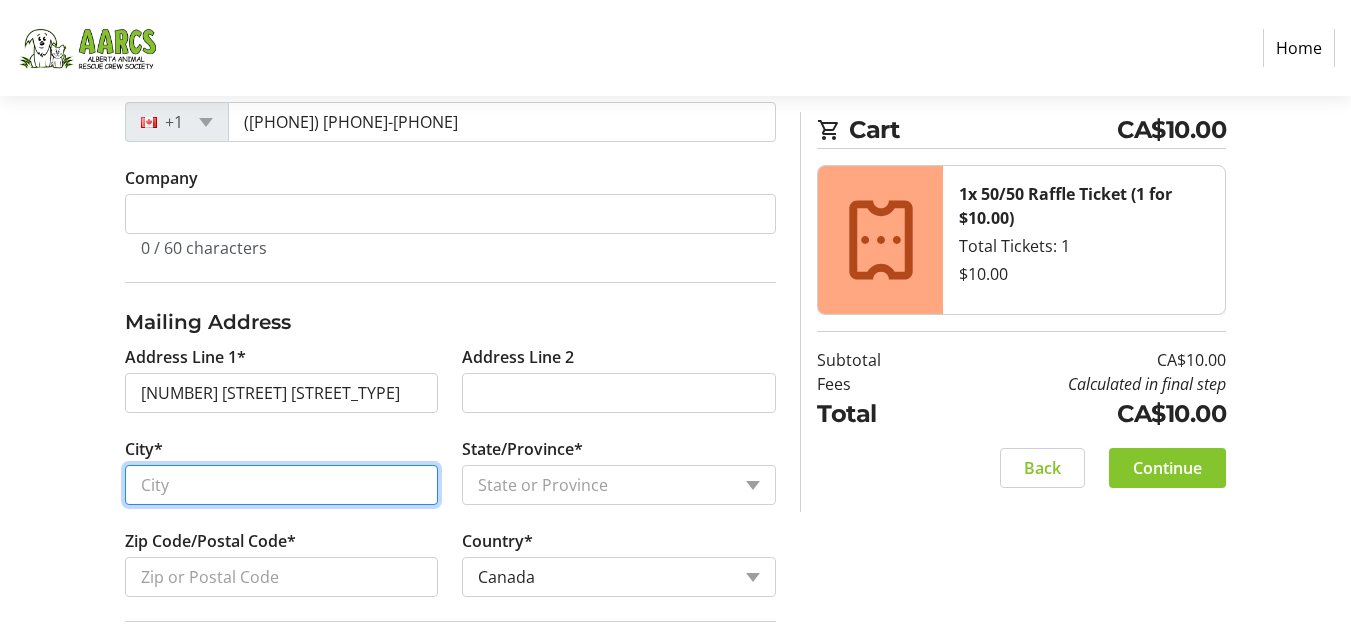 click on "City*" at bounding box center (282, 485) 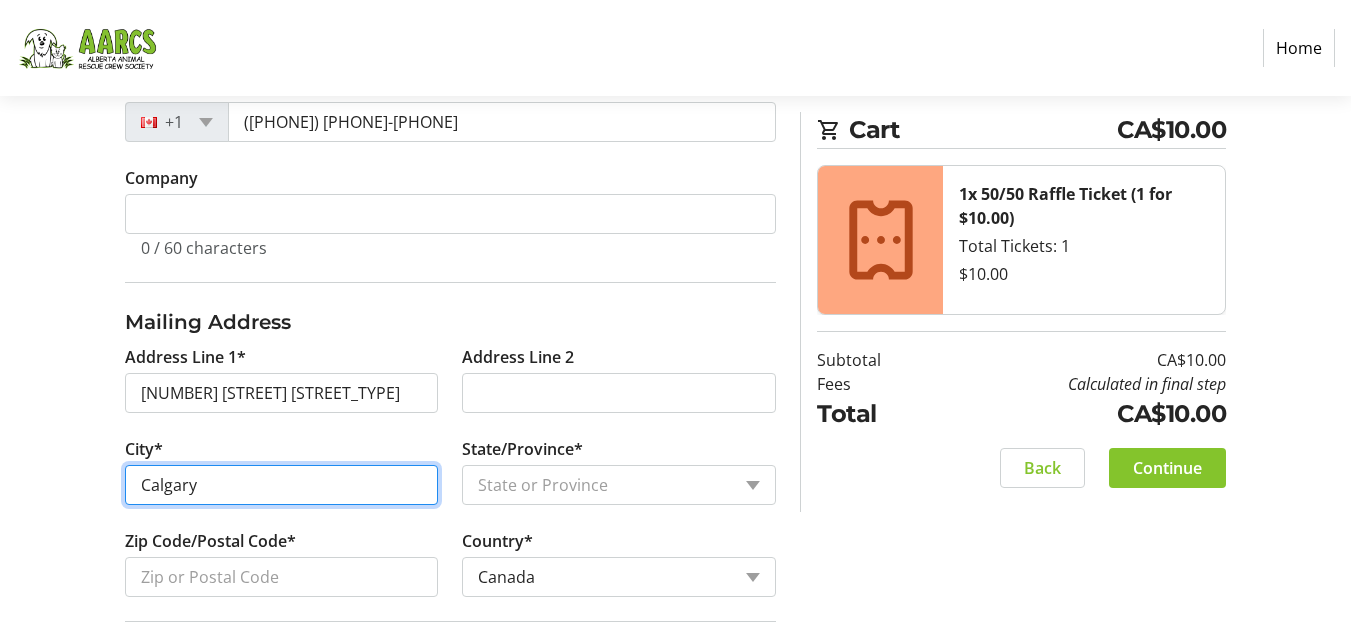 type on "Calgary" 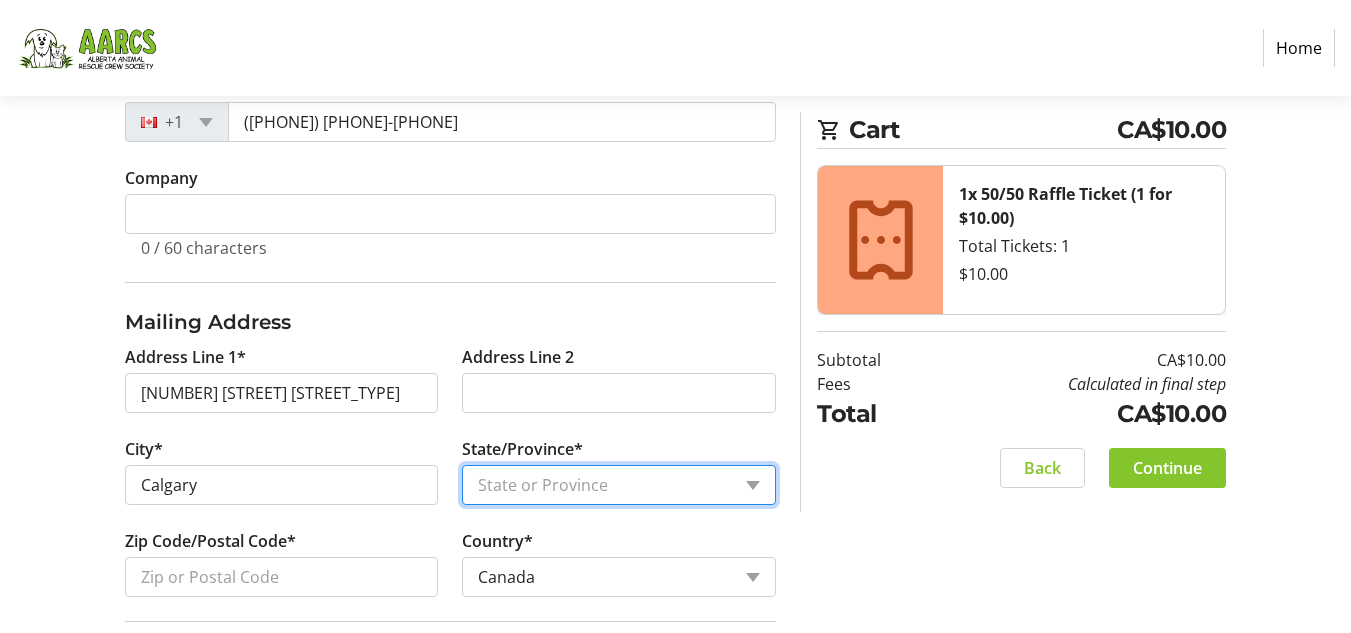 click on "State or Province  State or Province   Alberta   British Columbia   Manitoba   New Brunswick   Newfoundland and Labrador   Nova Scotia   Ontario   Prince Edward Island   Quebec   Saskatchewan   Northwest Territories   Nunavut   Yukon" at bounding box center [619, 485] 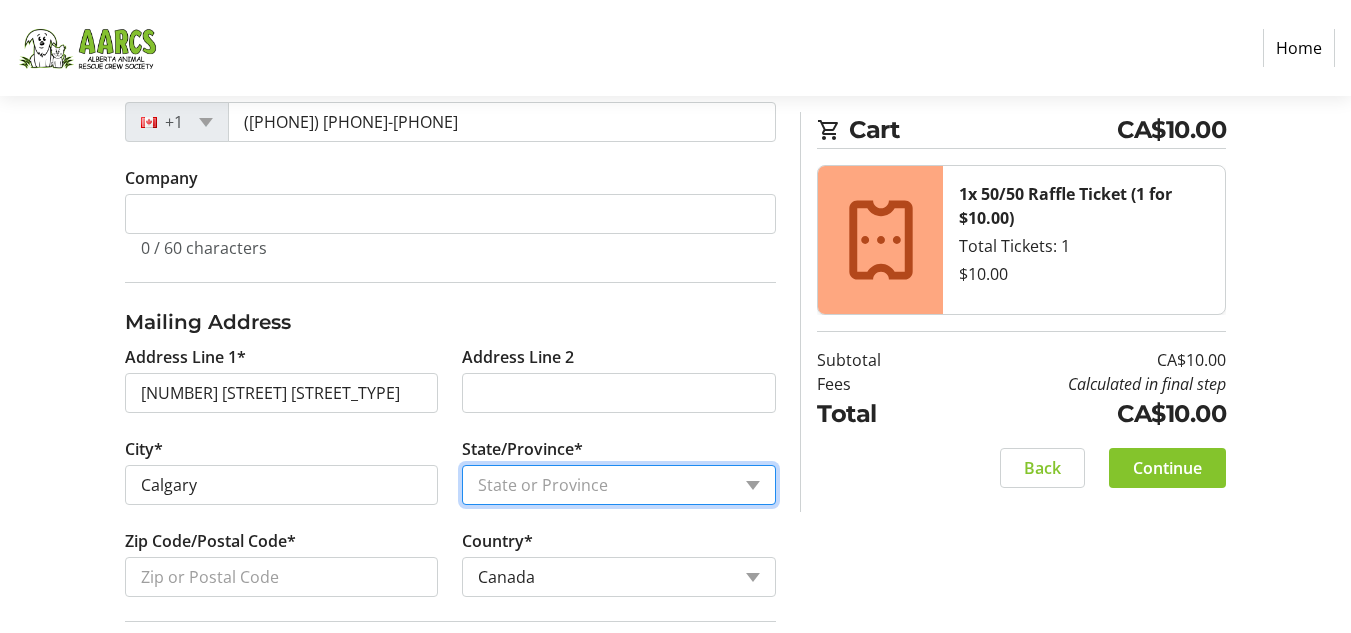 select on "AB" 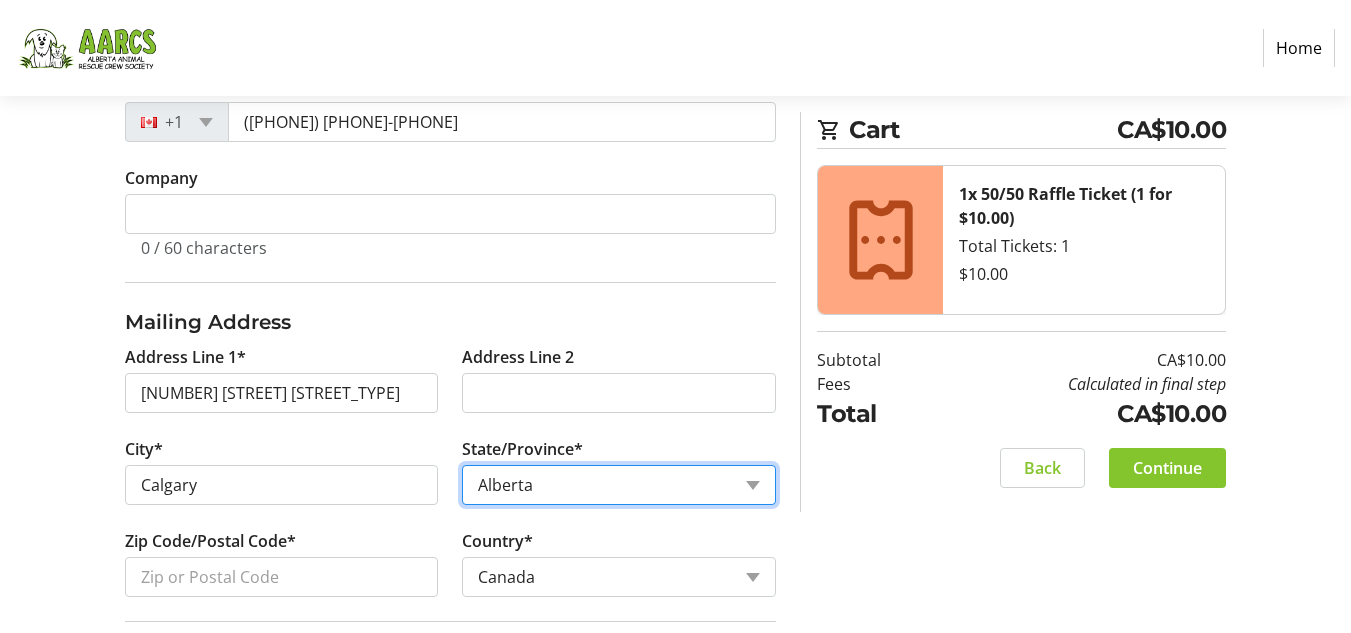 click on "State or Province  State or Province   Alberta   British Columbia   Manitoba   New Brunswick   Newfoundland and Labrador   Nova Scotia   Ontario   Prince Edward Island   Quebec   Saskatchewan   Northwest Territories   Nunavut   Yukon" at bounding box center [619, 485] 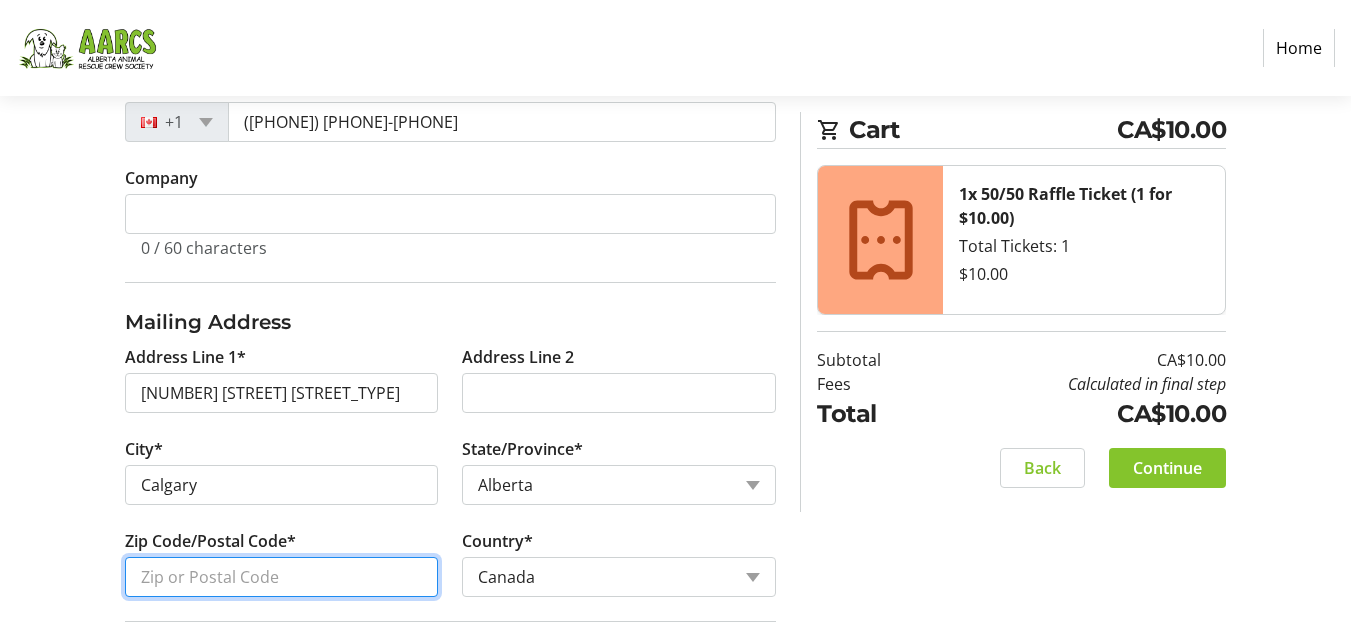 click on "Zip Code/Postal Code*" at bounding box center [282, 577] 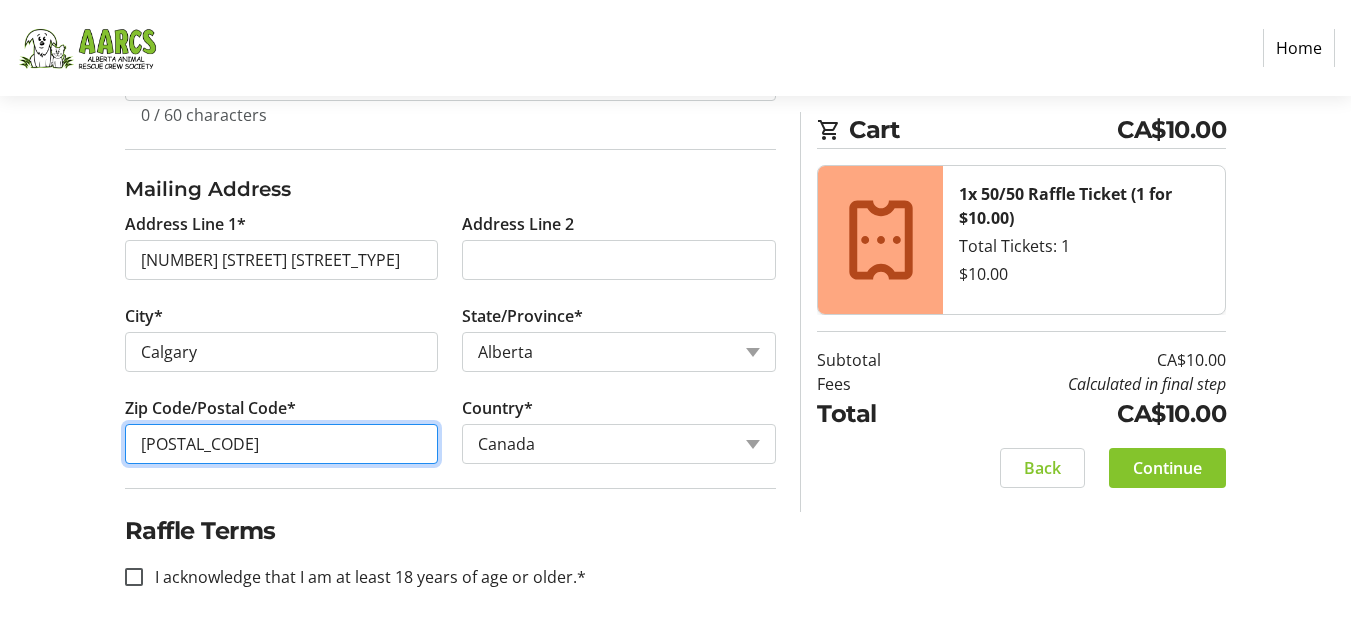 scroll, scrollTop: 750, scrollLeft: 0, axis: vertical 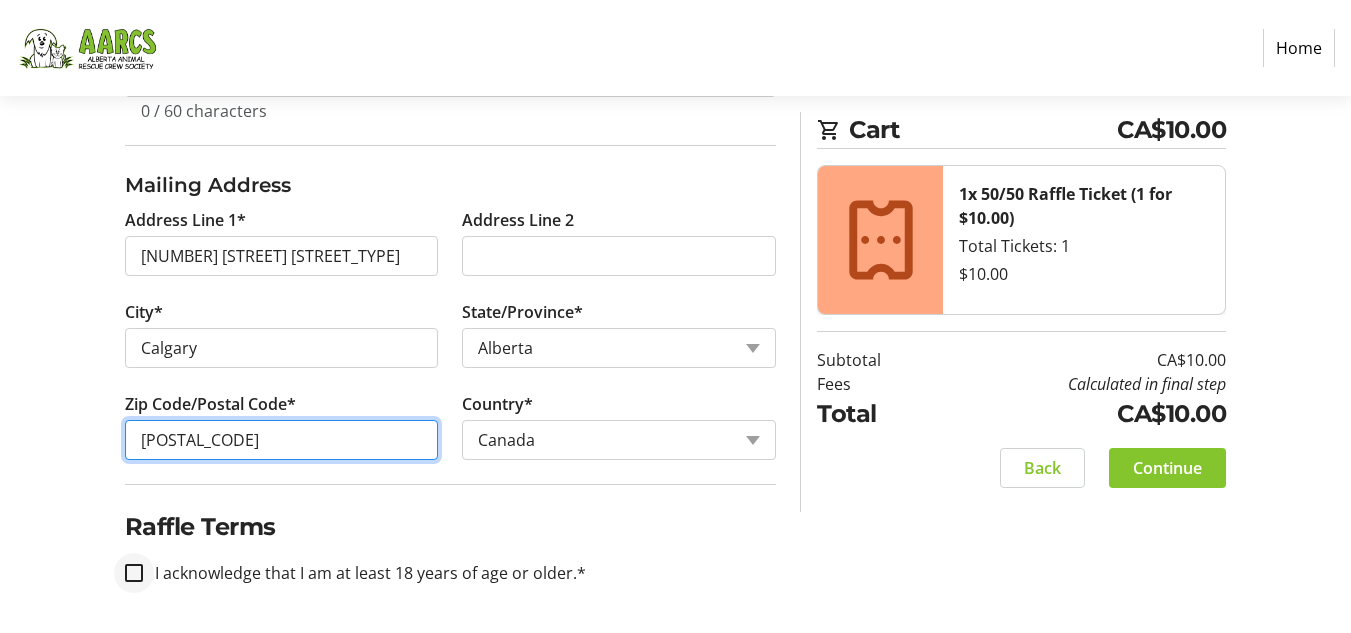 type on "[POSTAL_CODE]" 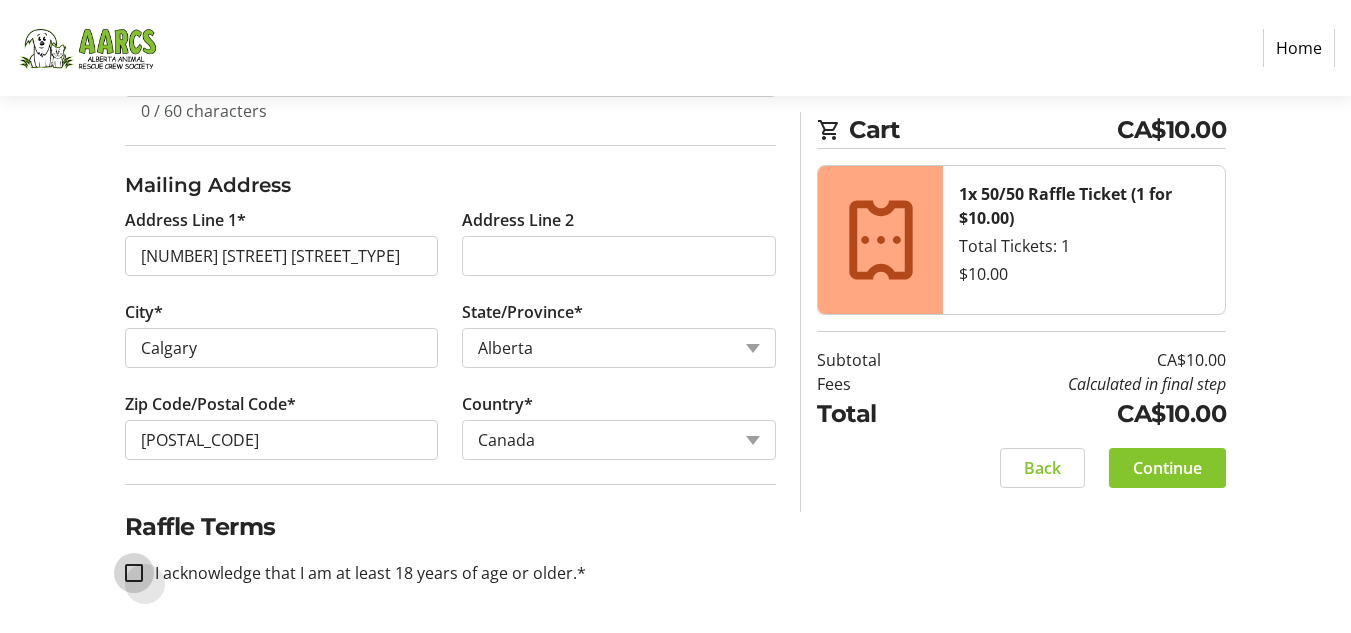 click on "I acknowledge that I am at least 18 years of age or older.*" at bounding box center (134, 573) 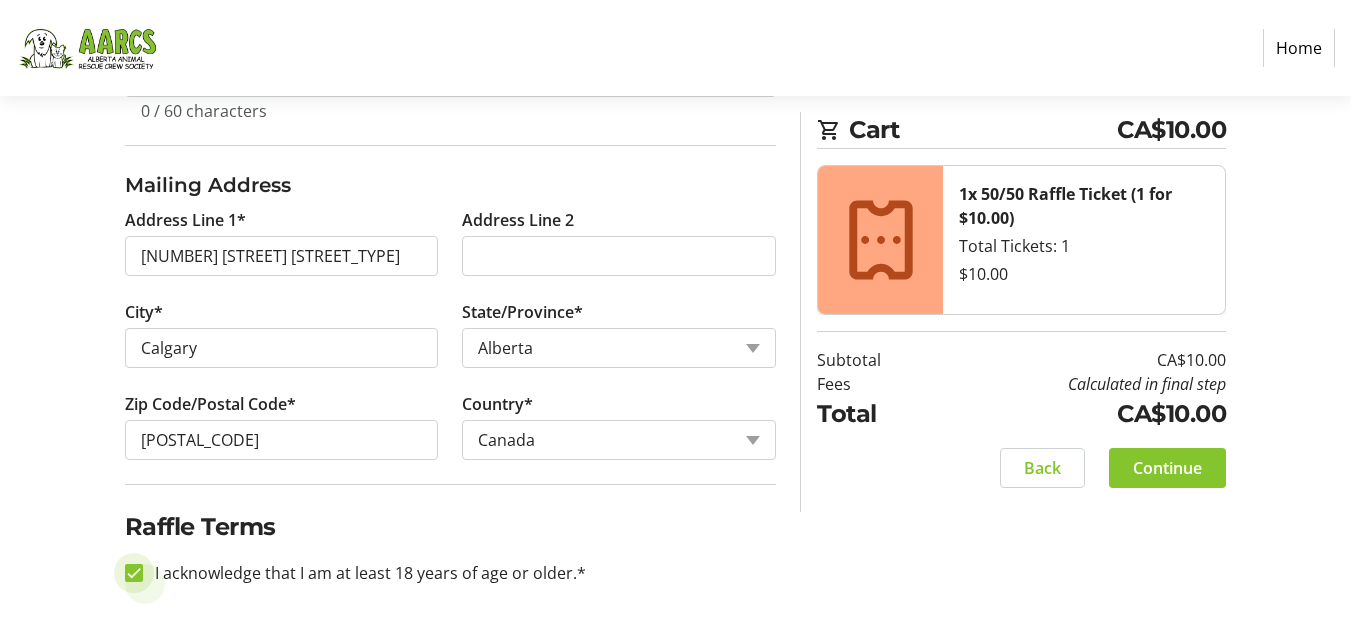 checkbox on "true" 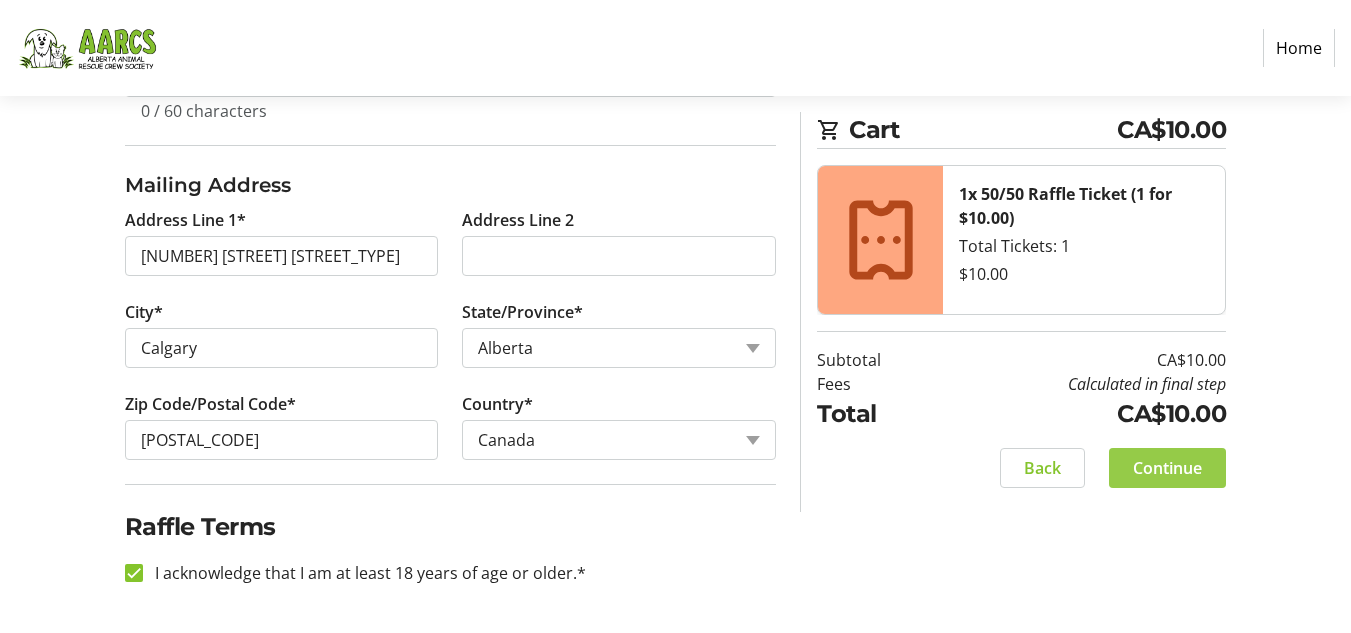 click on "Continue" 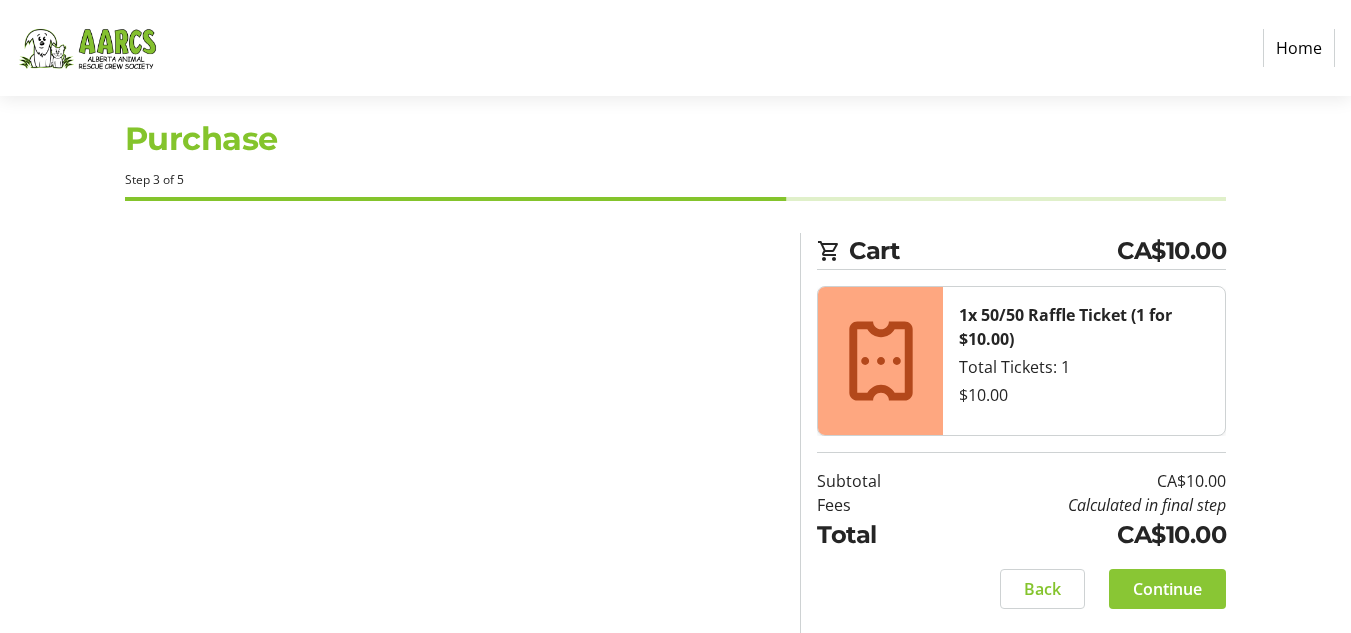 scroll, scrollTop: 0, scrollLeft: 0, axis: both 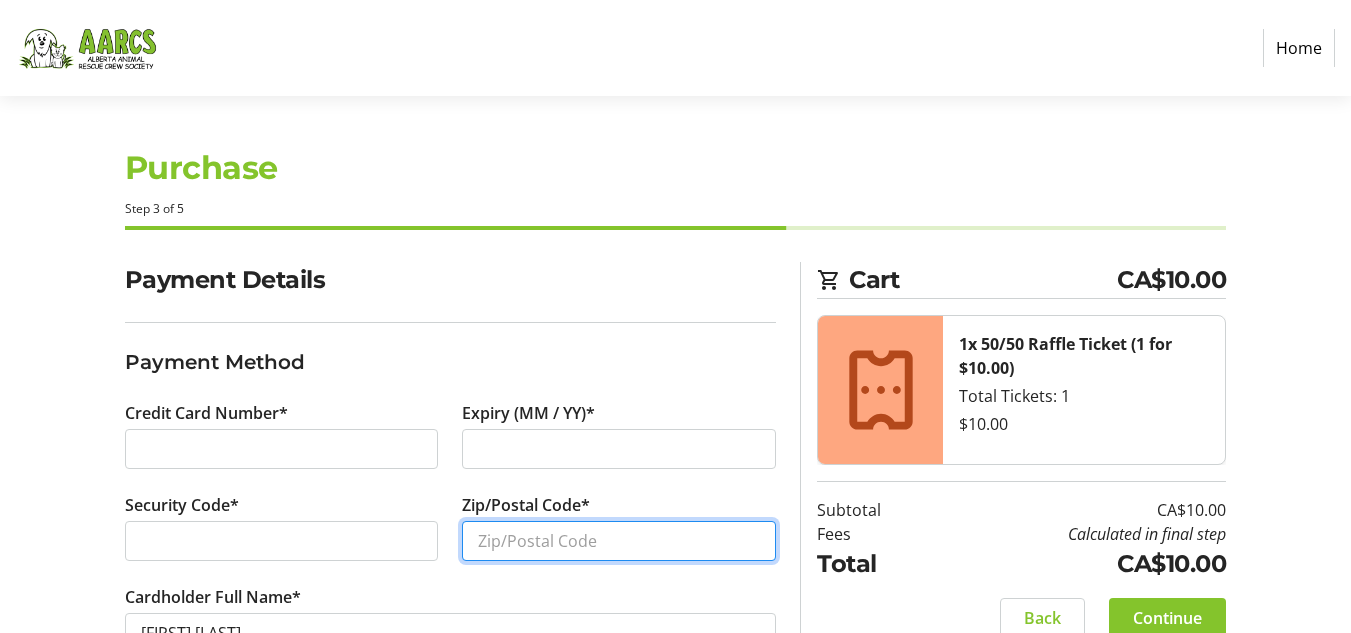 click on "Zip/Postal Code*" at bounding box center (619, 541) 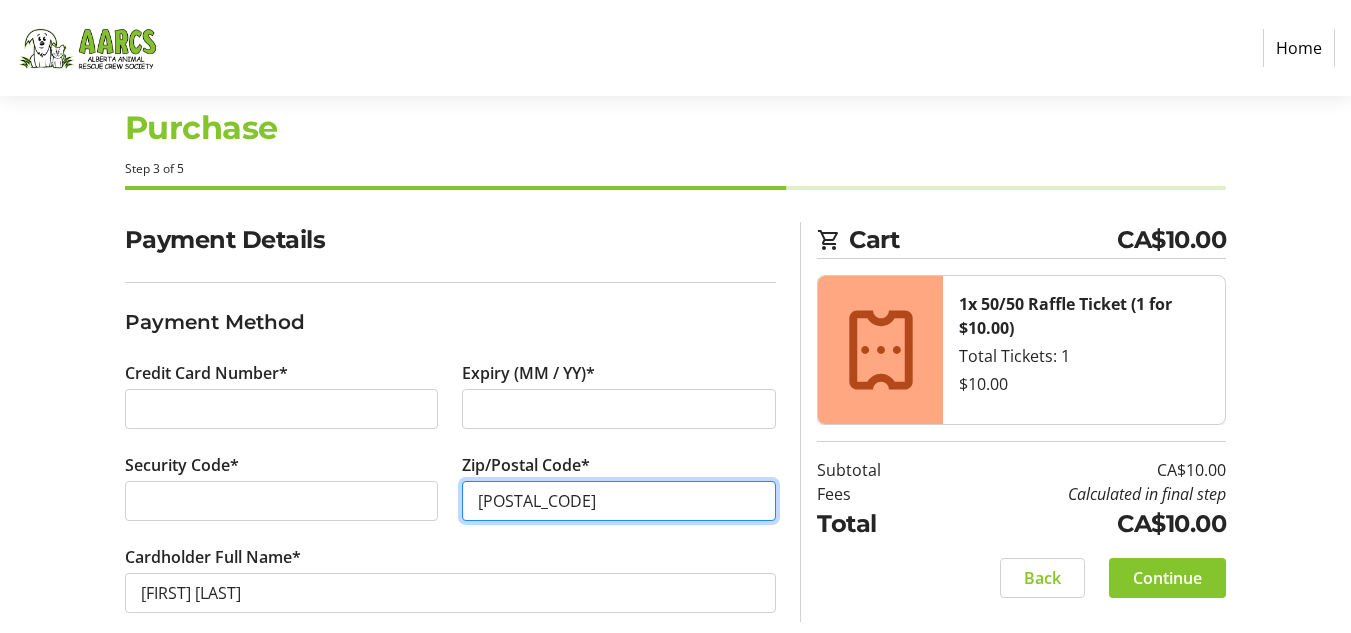scroll, scrollTop: 68, scrollLeft: 0, axis: vertical 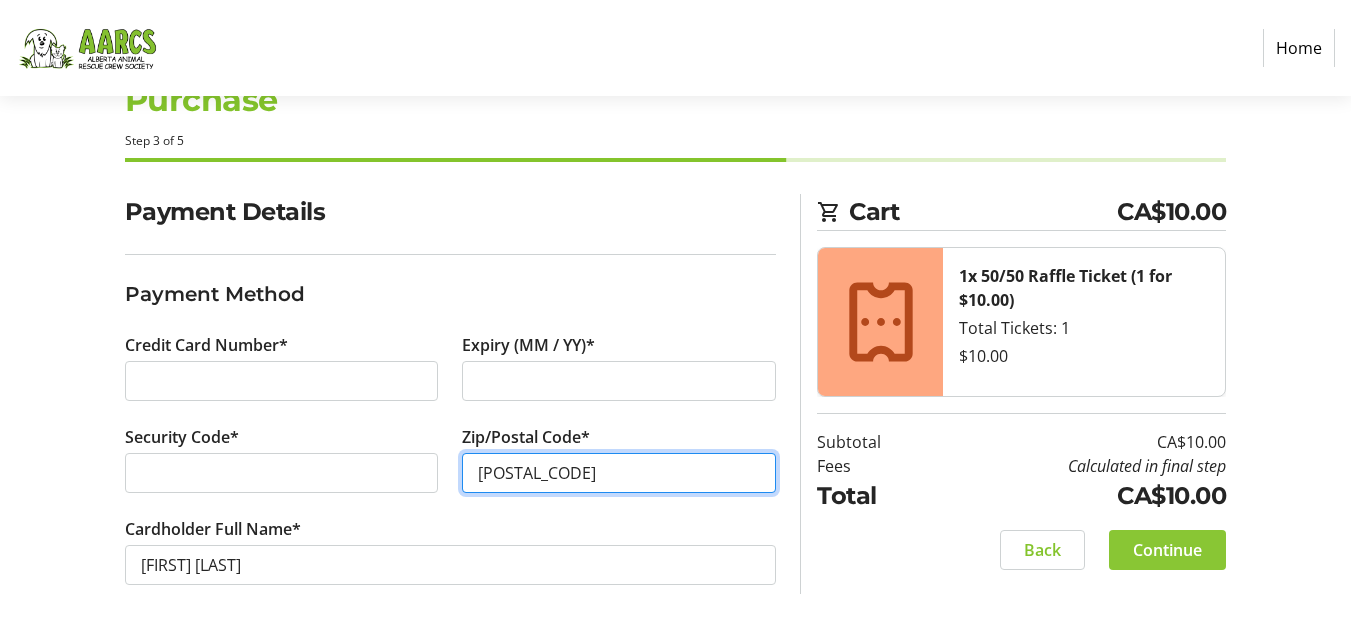 type on "[POSTAL_CODE]" 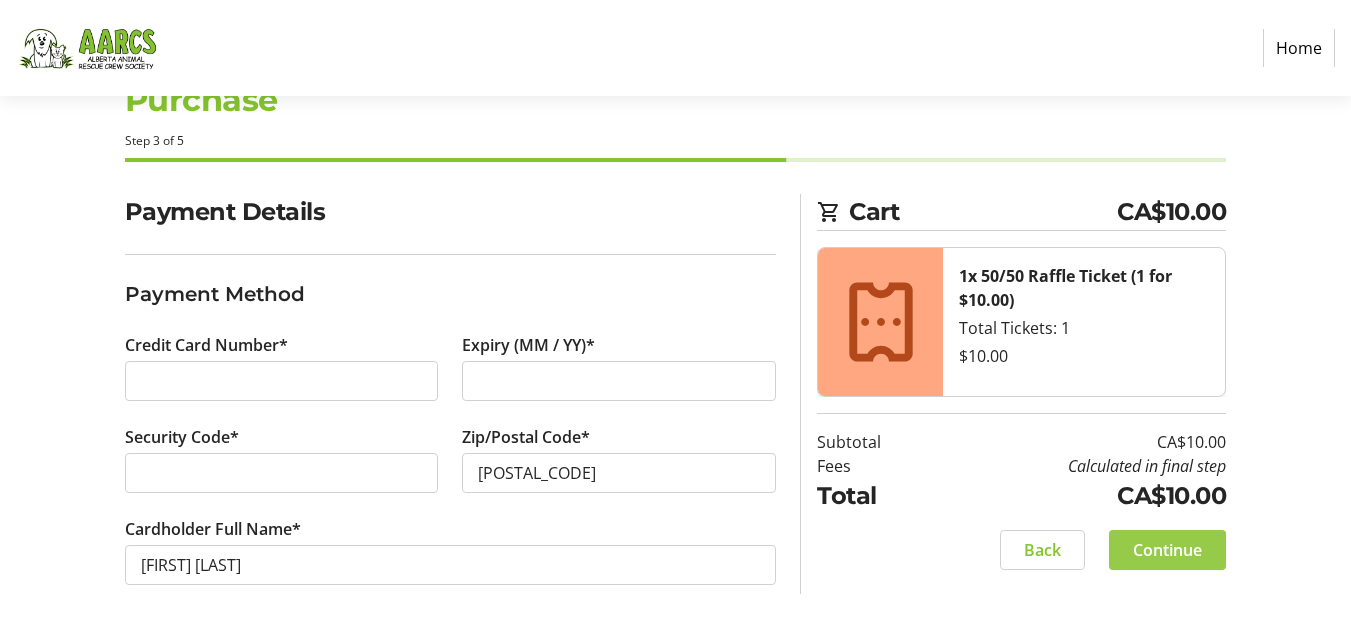 click on "Continue" 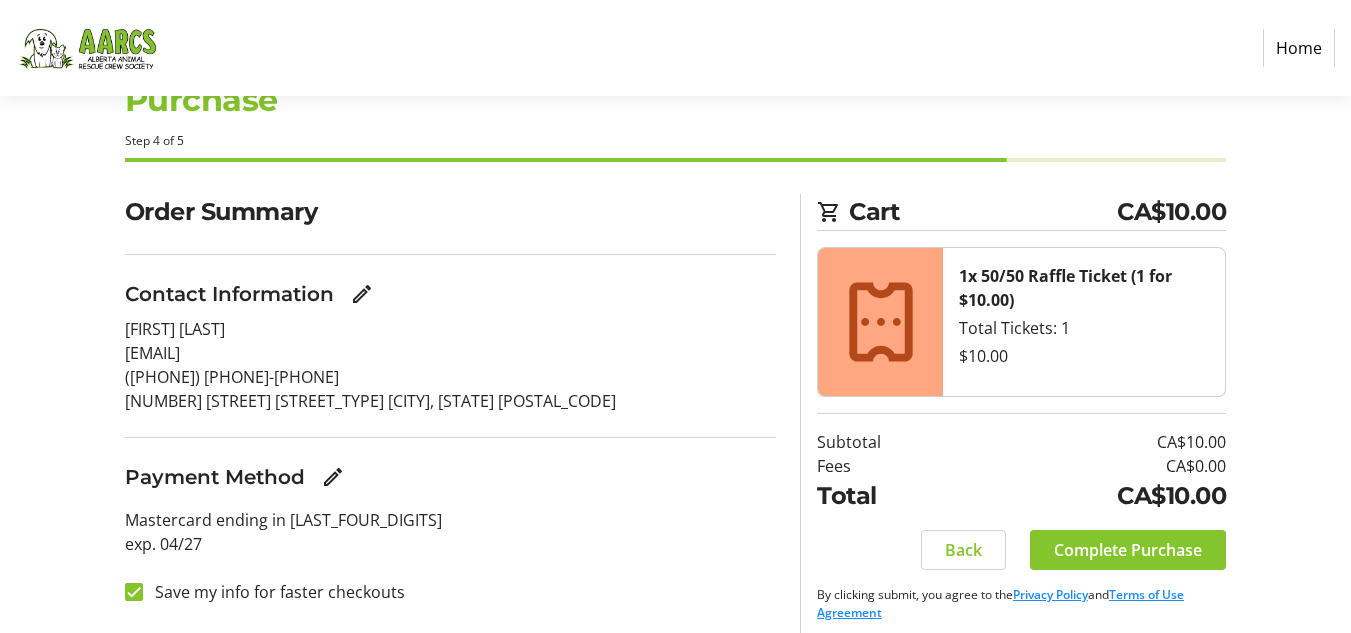 scroll, scrollTop: 0, scrollLeft: 0, axis: both 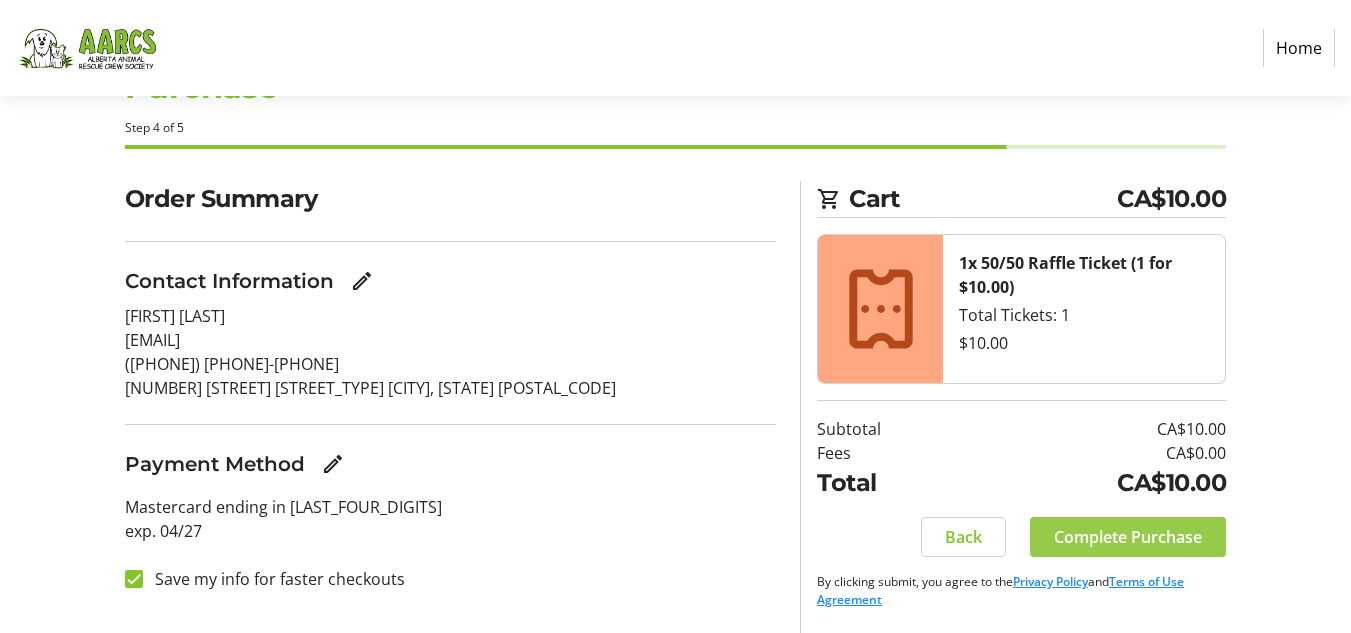 click on "Complete Purchase" 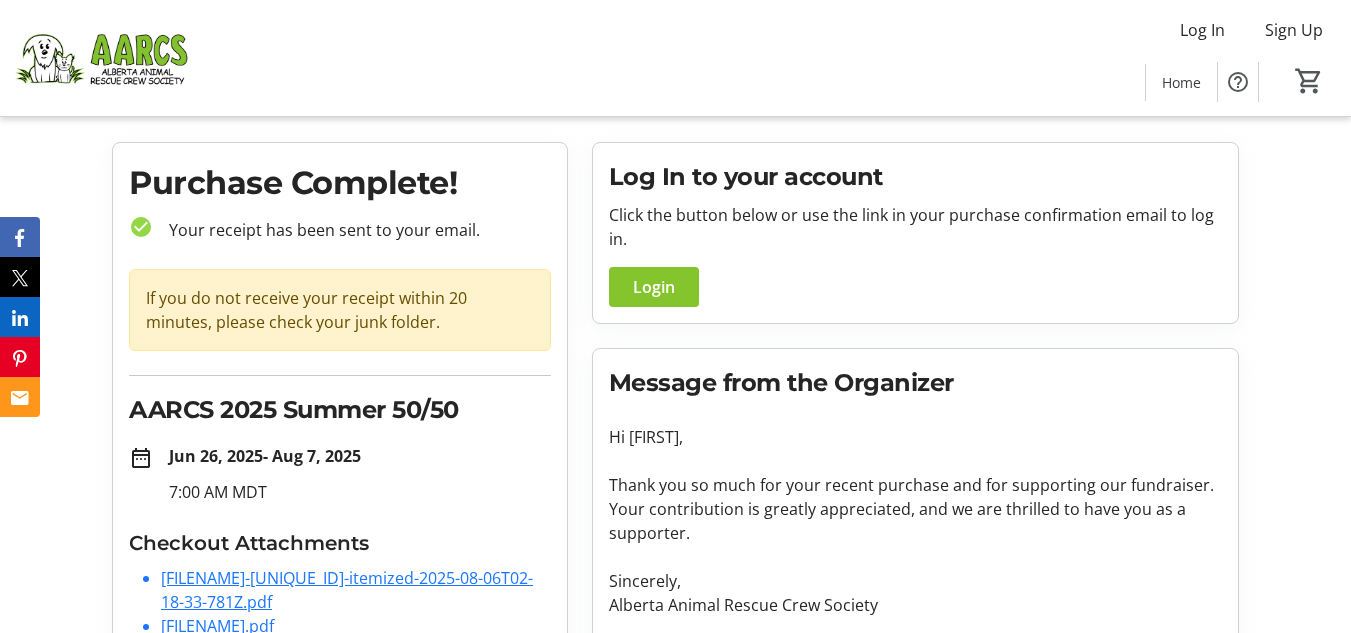 scroll, scrollTop: 165, scrollLeft: 0, axis: vertical 